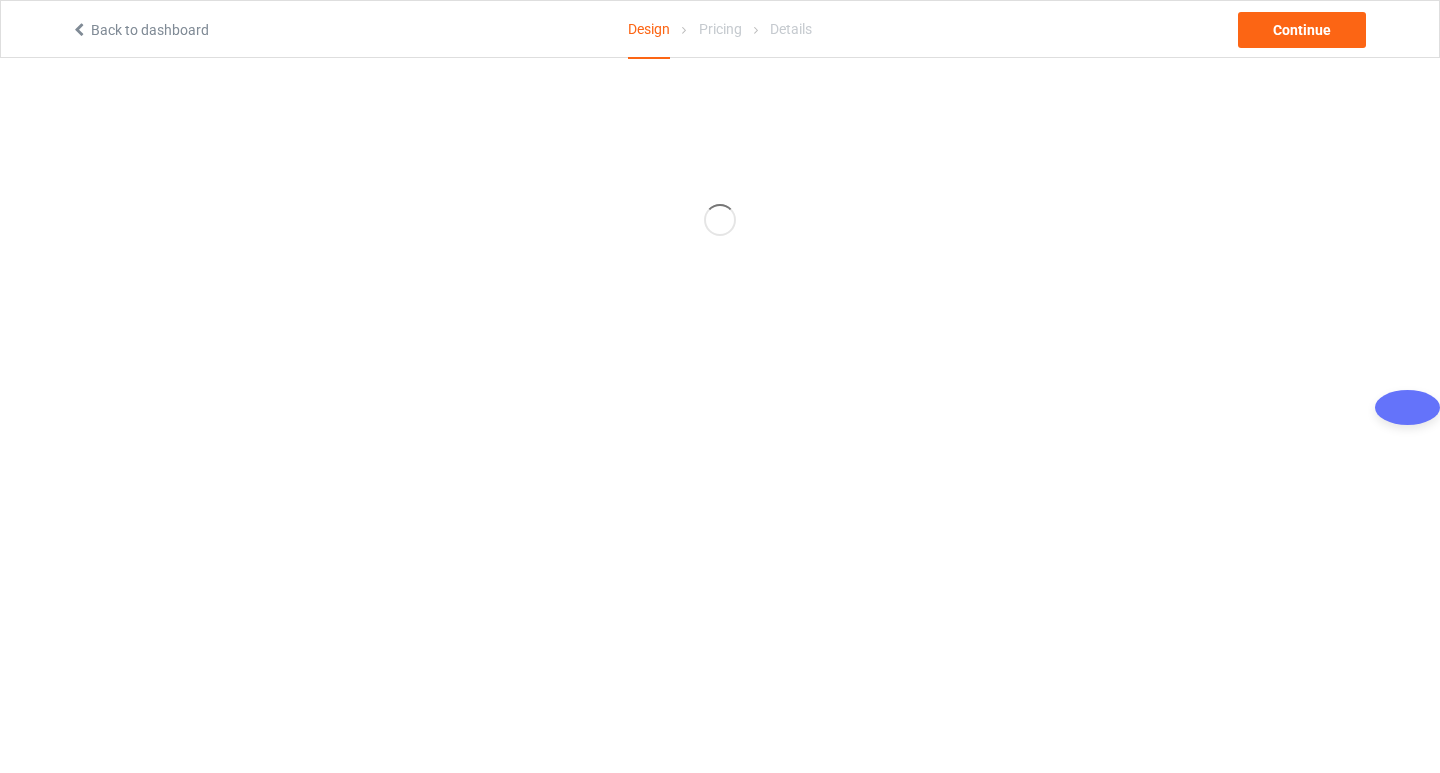 scroll, scrollTop: 0, scrollLeft: 0, axis: both 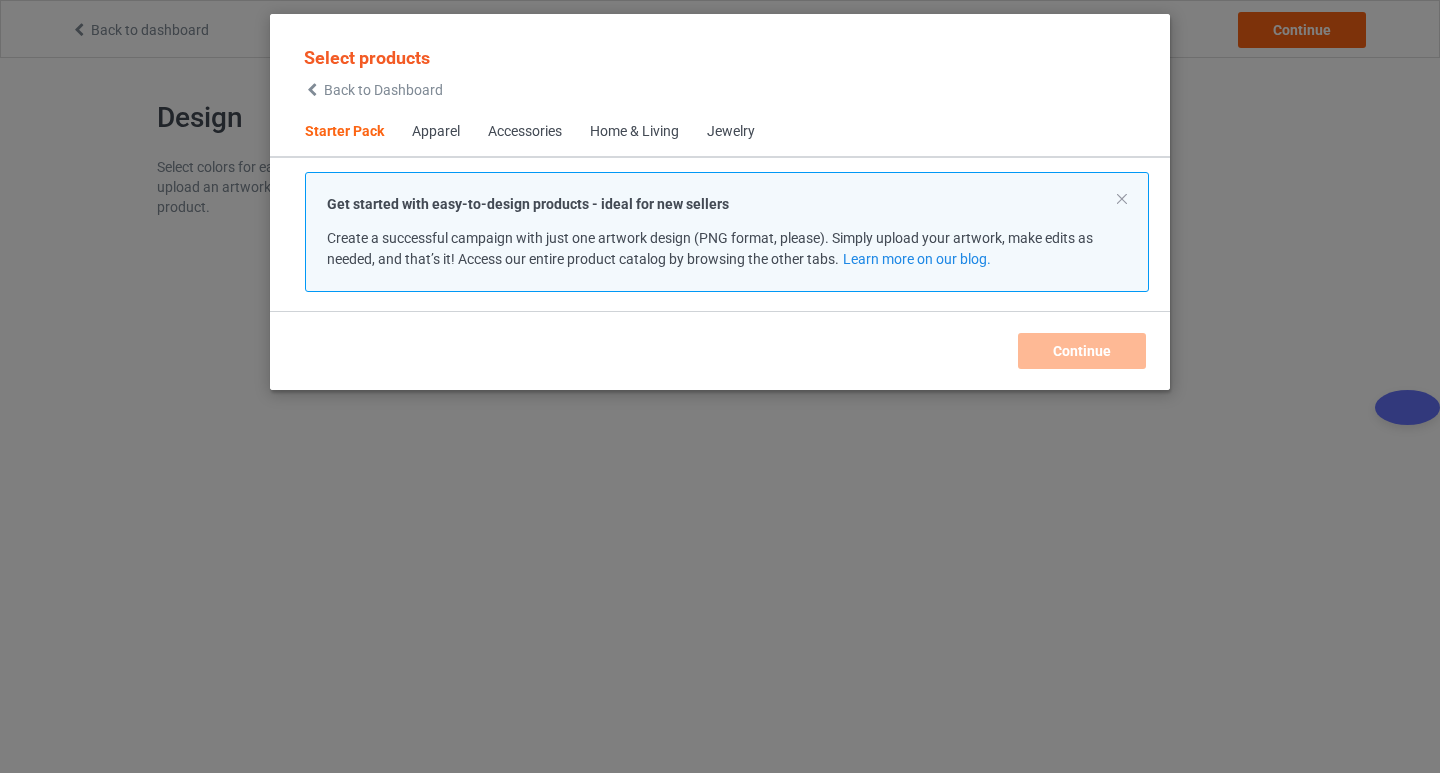 click on "Apparel" at bounding box center (436, 132) 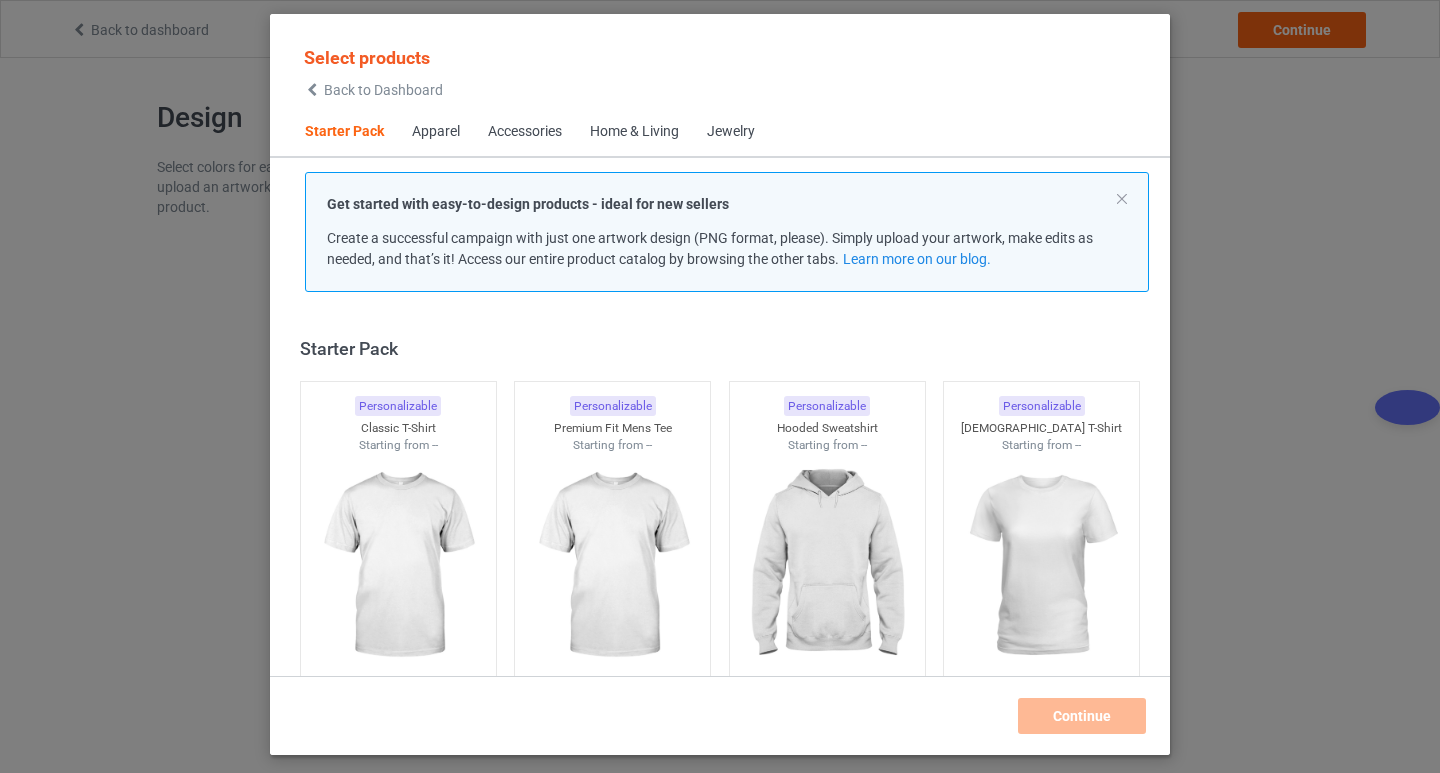 scroll, scrollTop: 26, scrollLeft: 0, axis: vertical 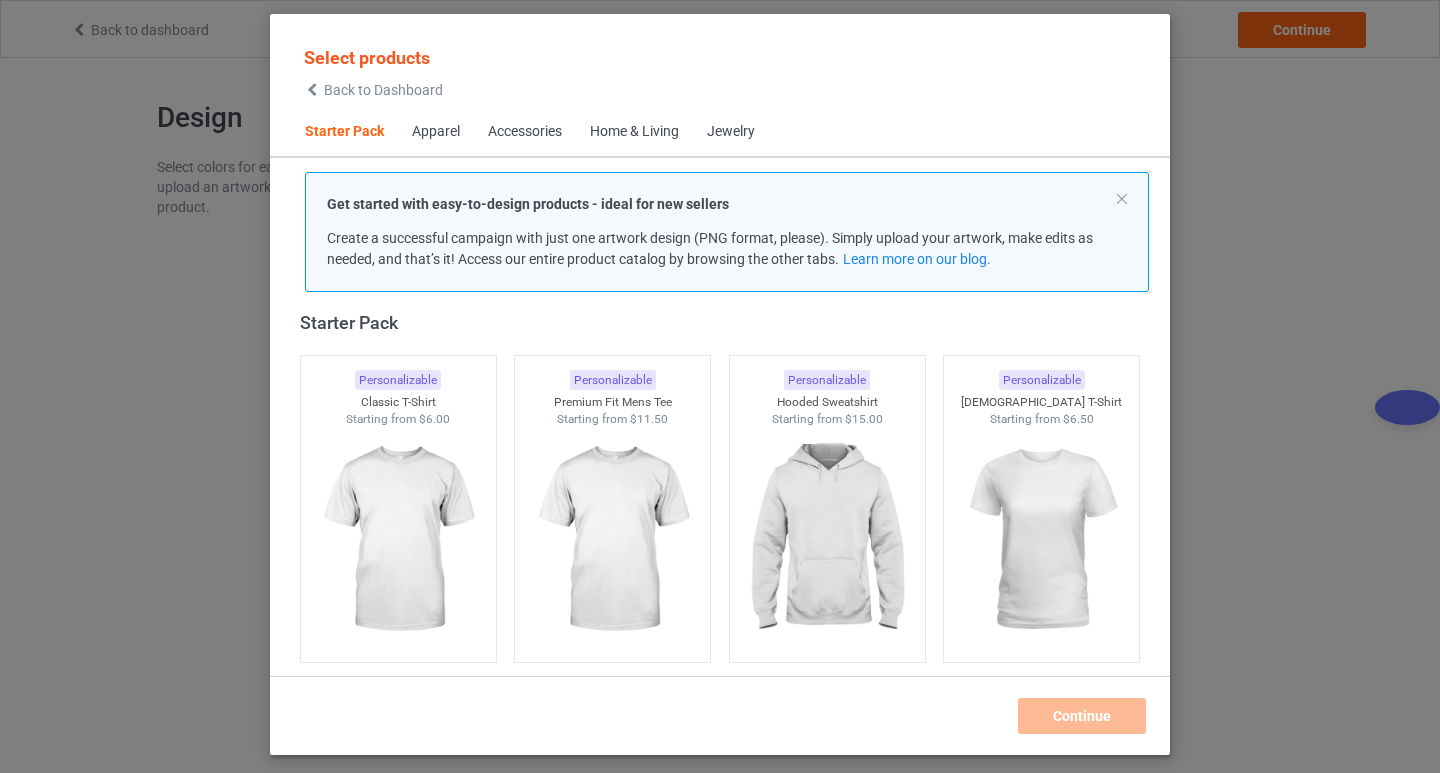 click on "Apparel" at bounding box center (436, 132) 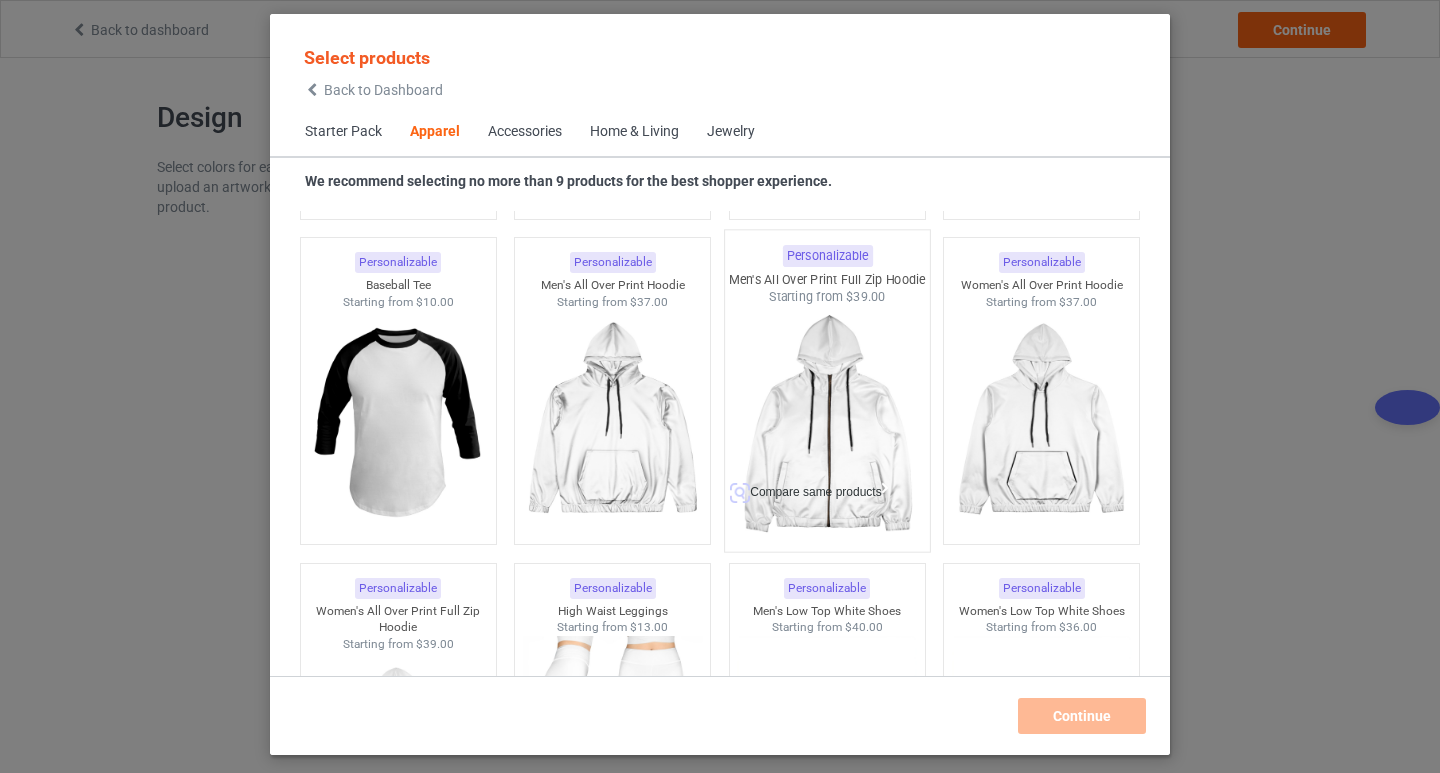 scroll, scrollTop: 1745, scrollLeft: 0, axis: vertical 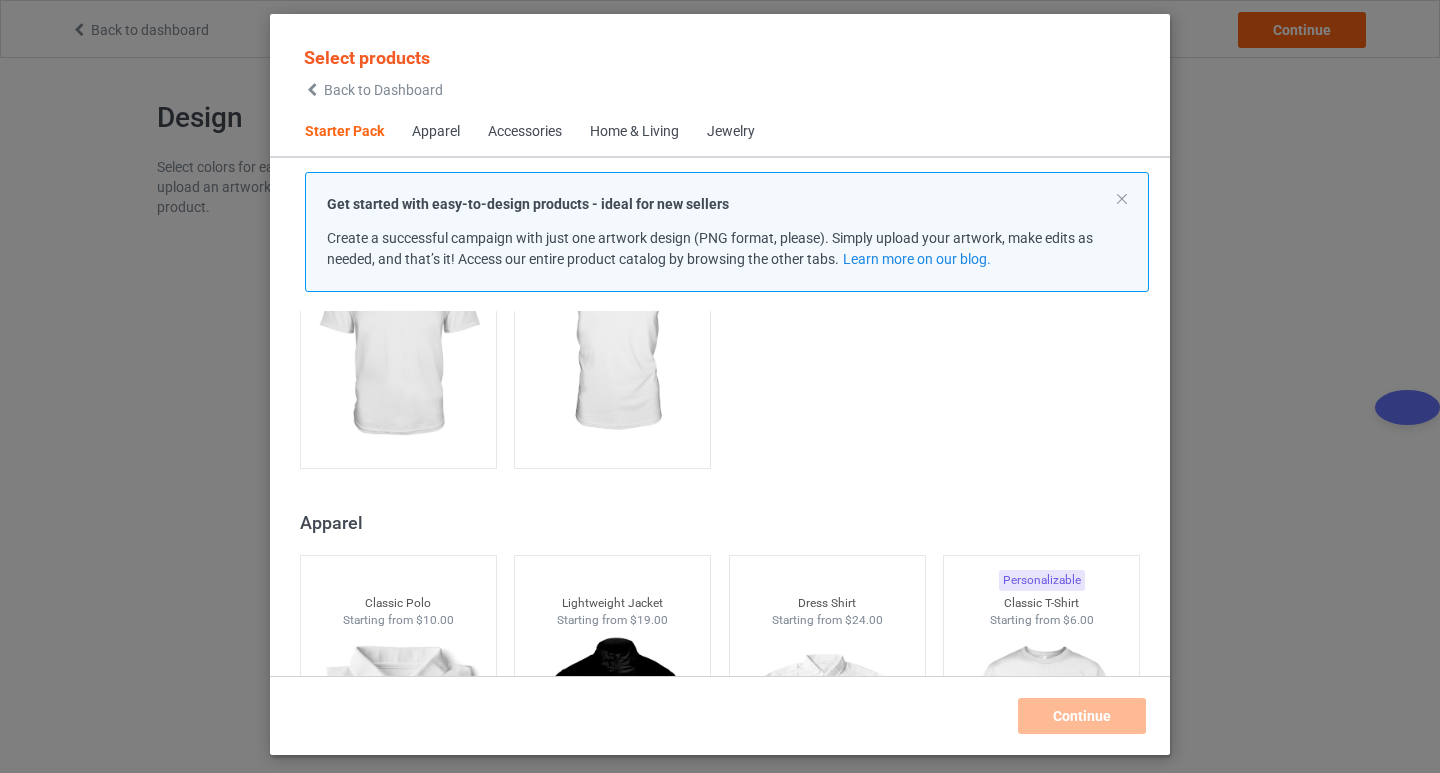 click on "Home & Living" at bounding box center [634, 132] 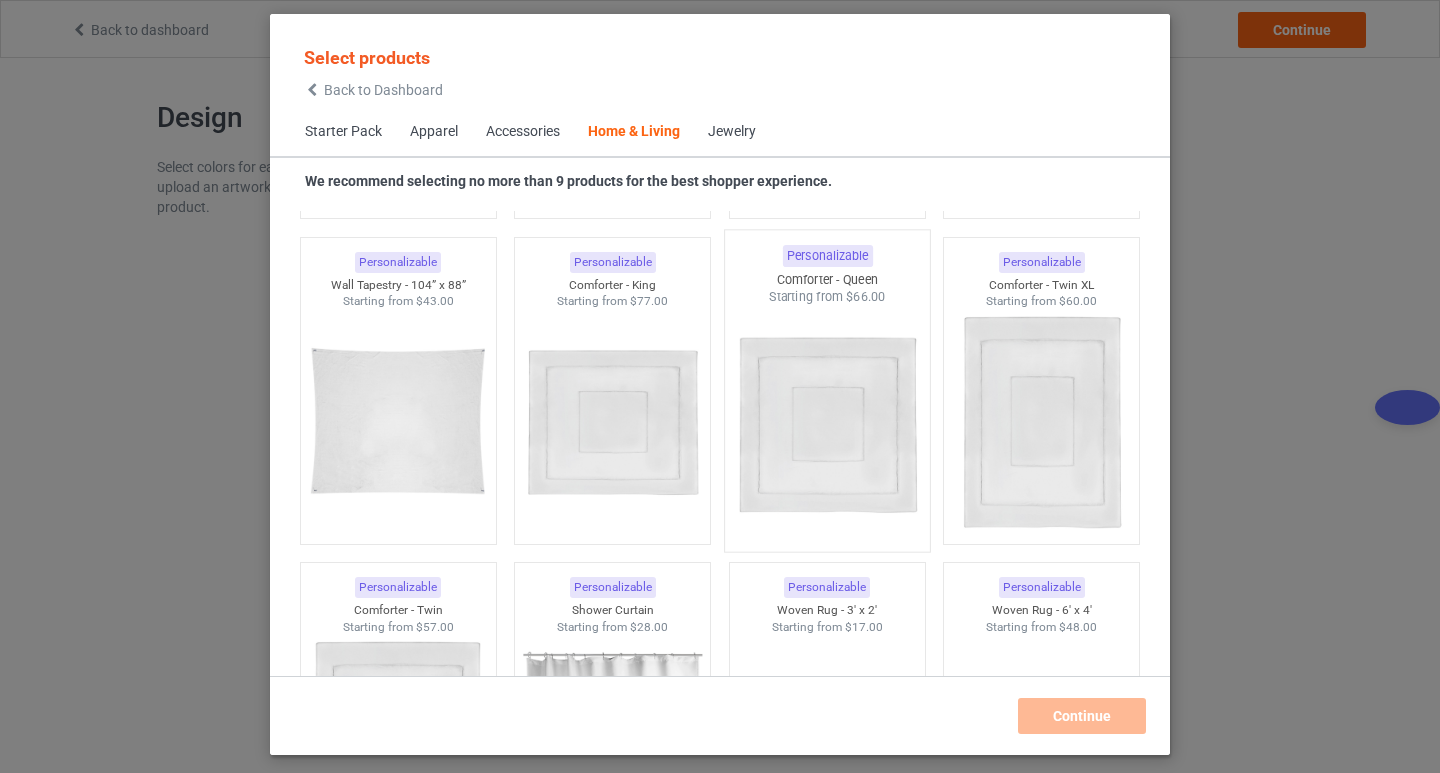 scroll, scrollTop: 10820, scrollLeft: 0, axis: vertical 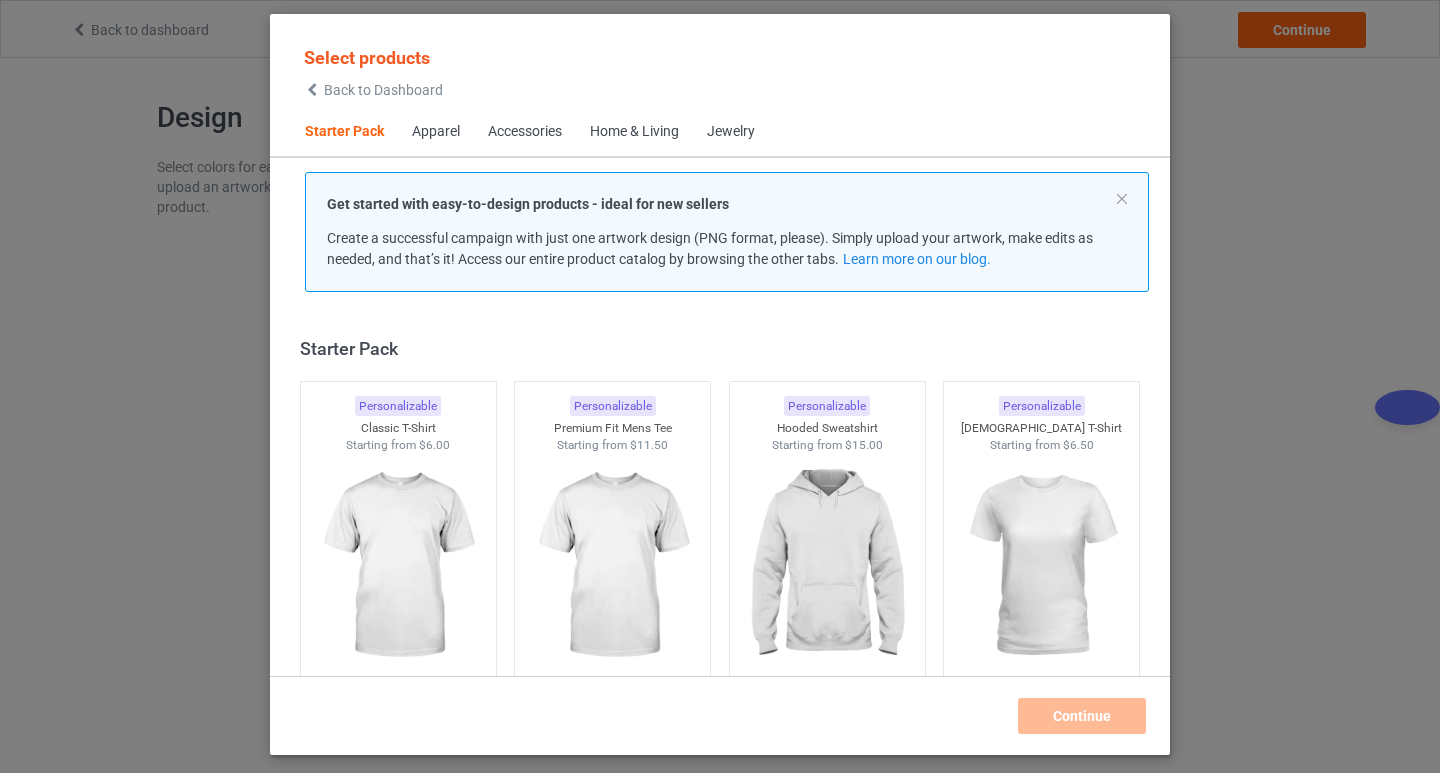 click on "Apparel" at bounding box center (436, 132) 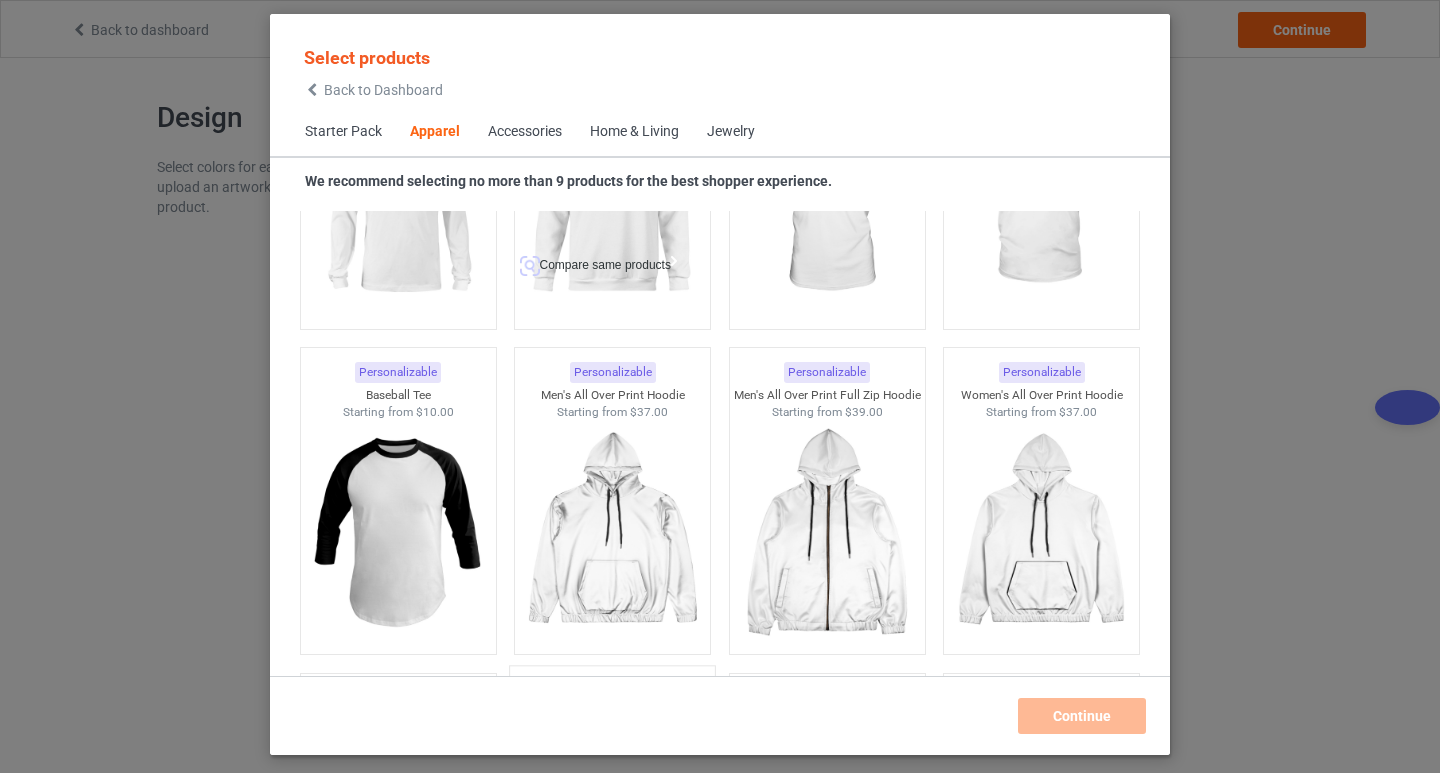 scroll, scrollTop: 1945, scrollLeft: 0, axis: vertical 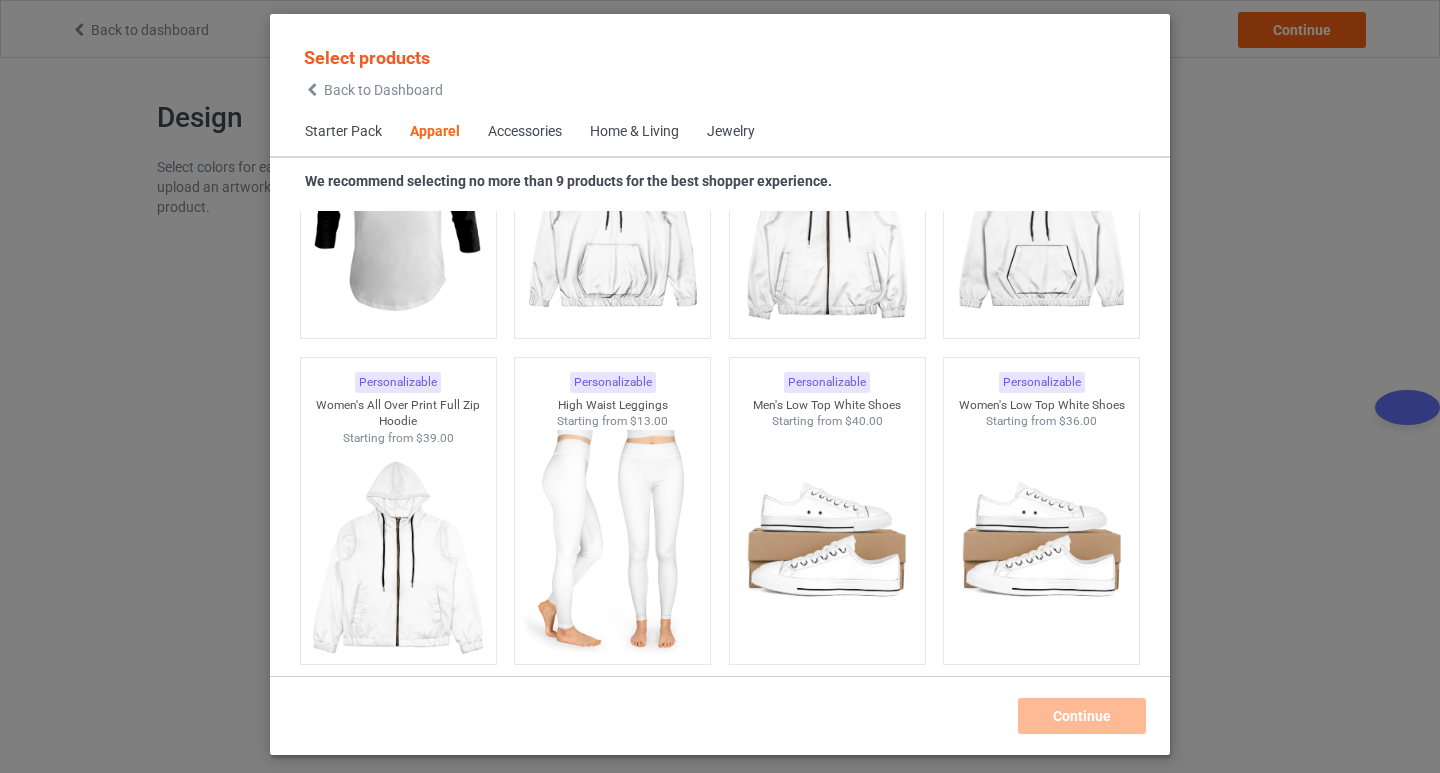 click on "Accessories" at bounding box center [525, 132] 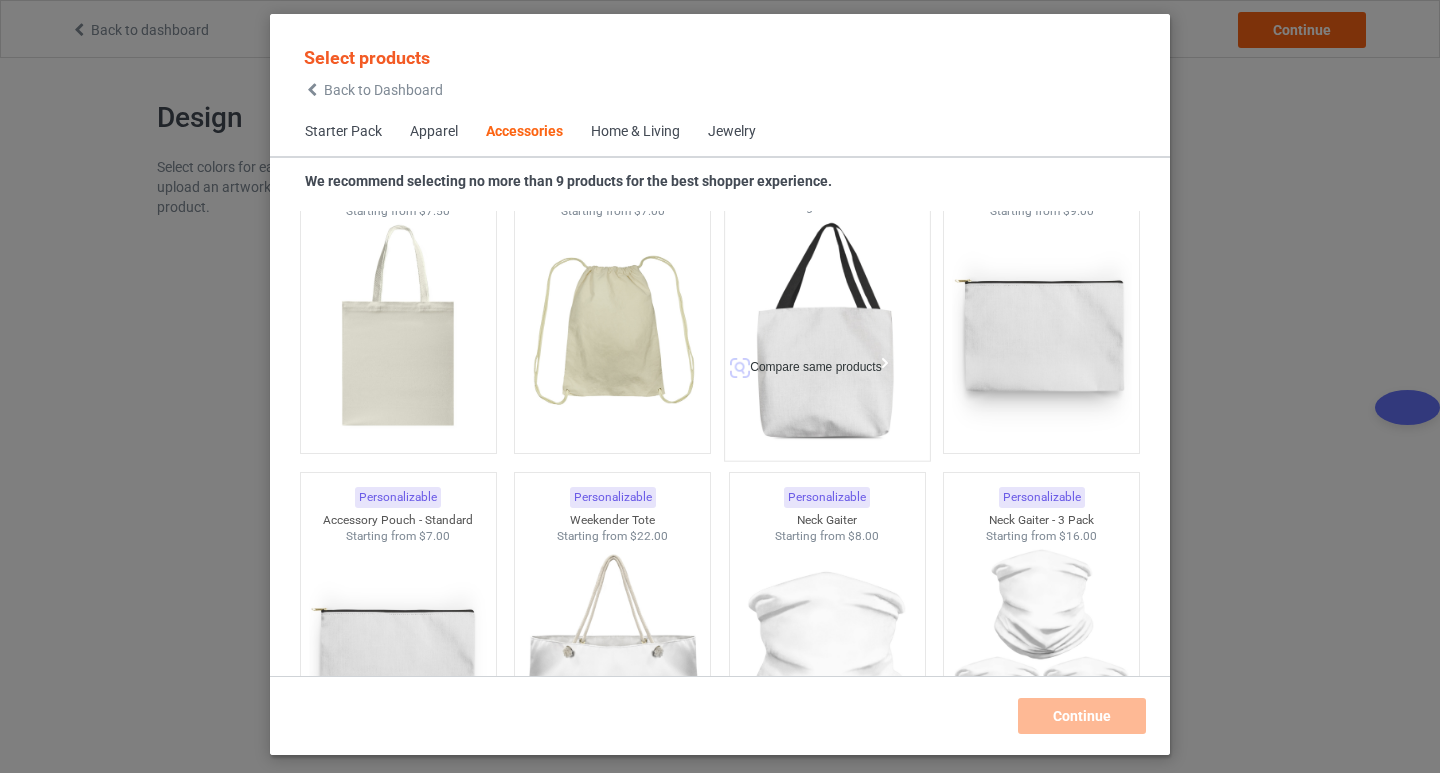 scroll, scrollTop: 6294, scrollLeft: 0, axis: vertical 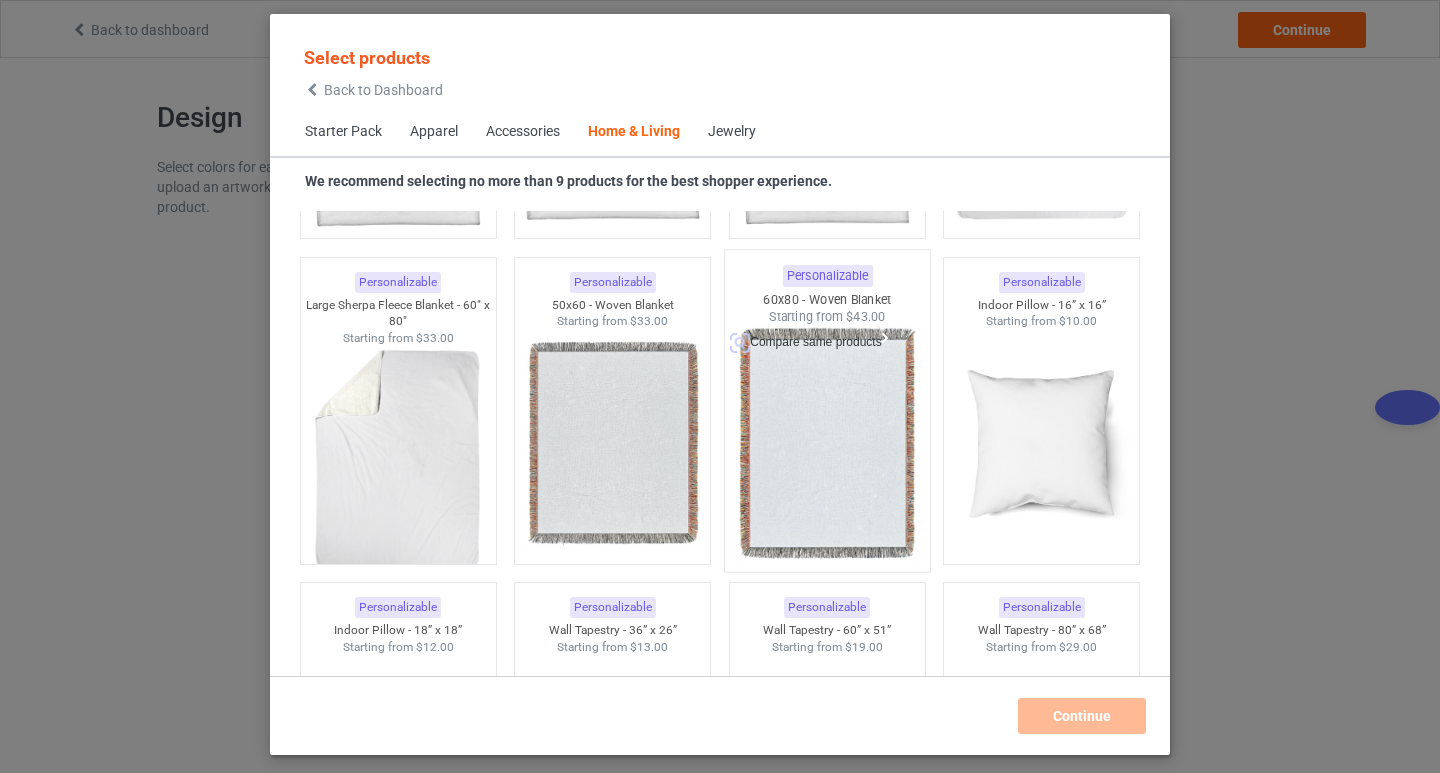 click at bounding box center [827, 443] 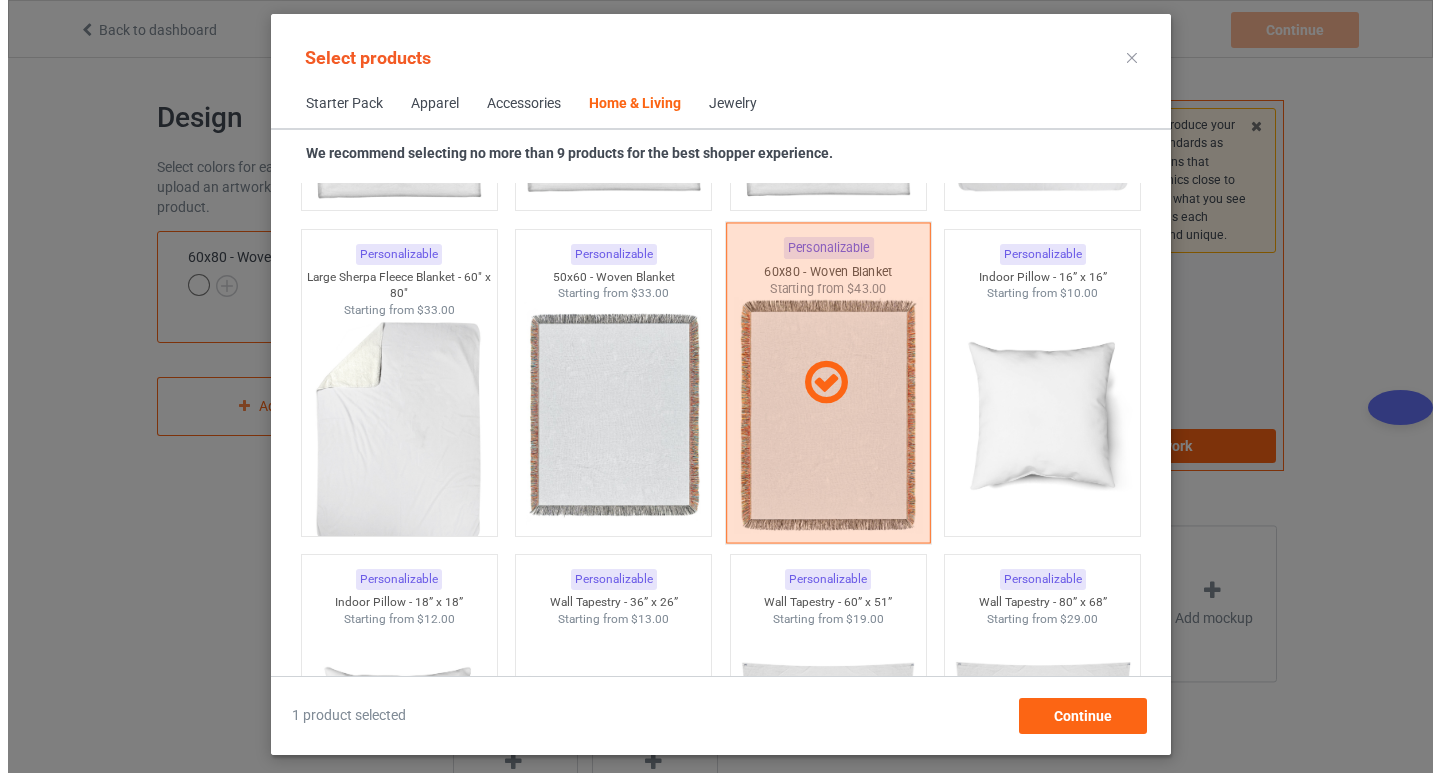 scroll, scrollTop: 10094, scrollLeft: 0, axis: vertical 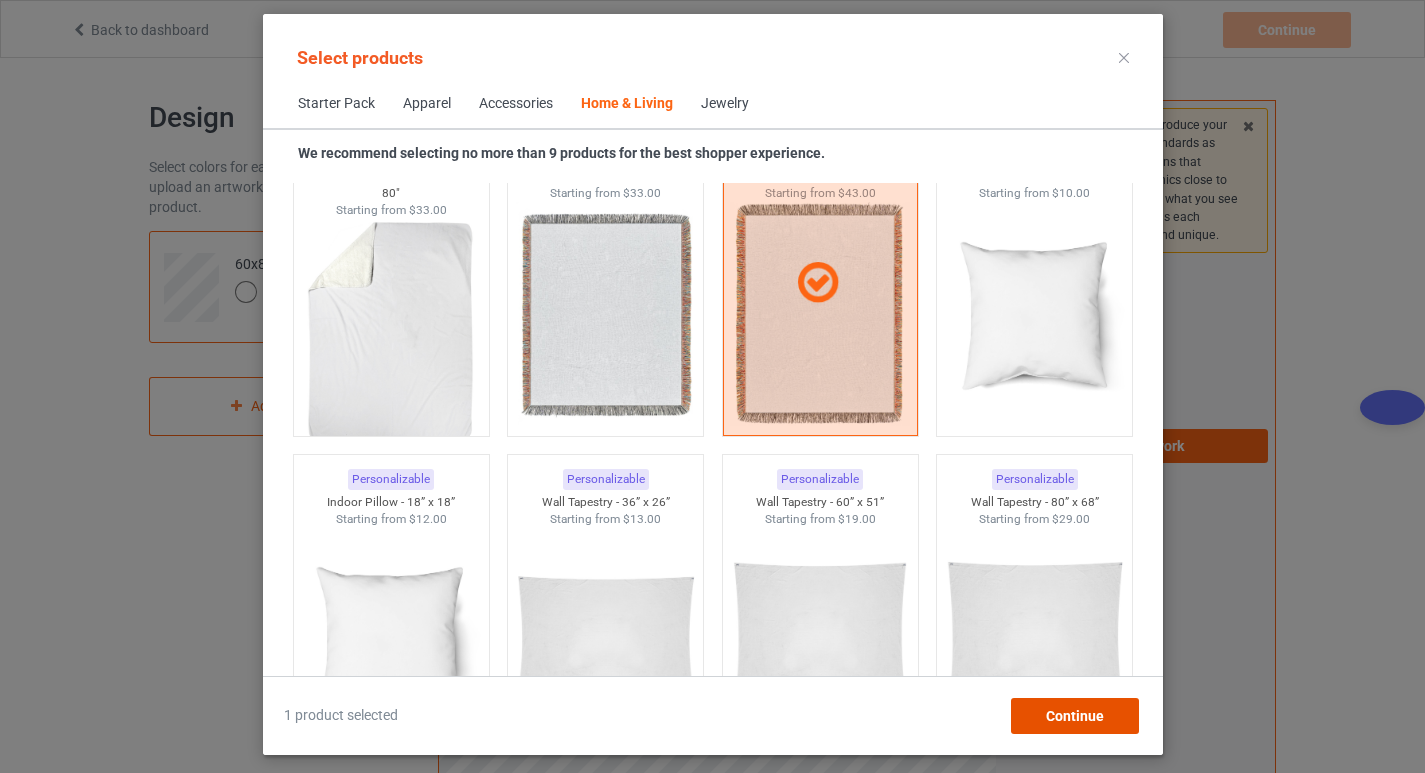 click on "Continue" at bounding box center (1074, 716) 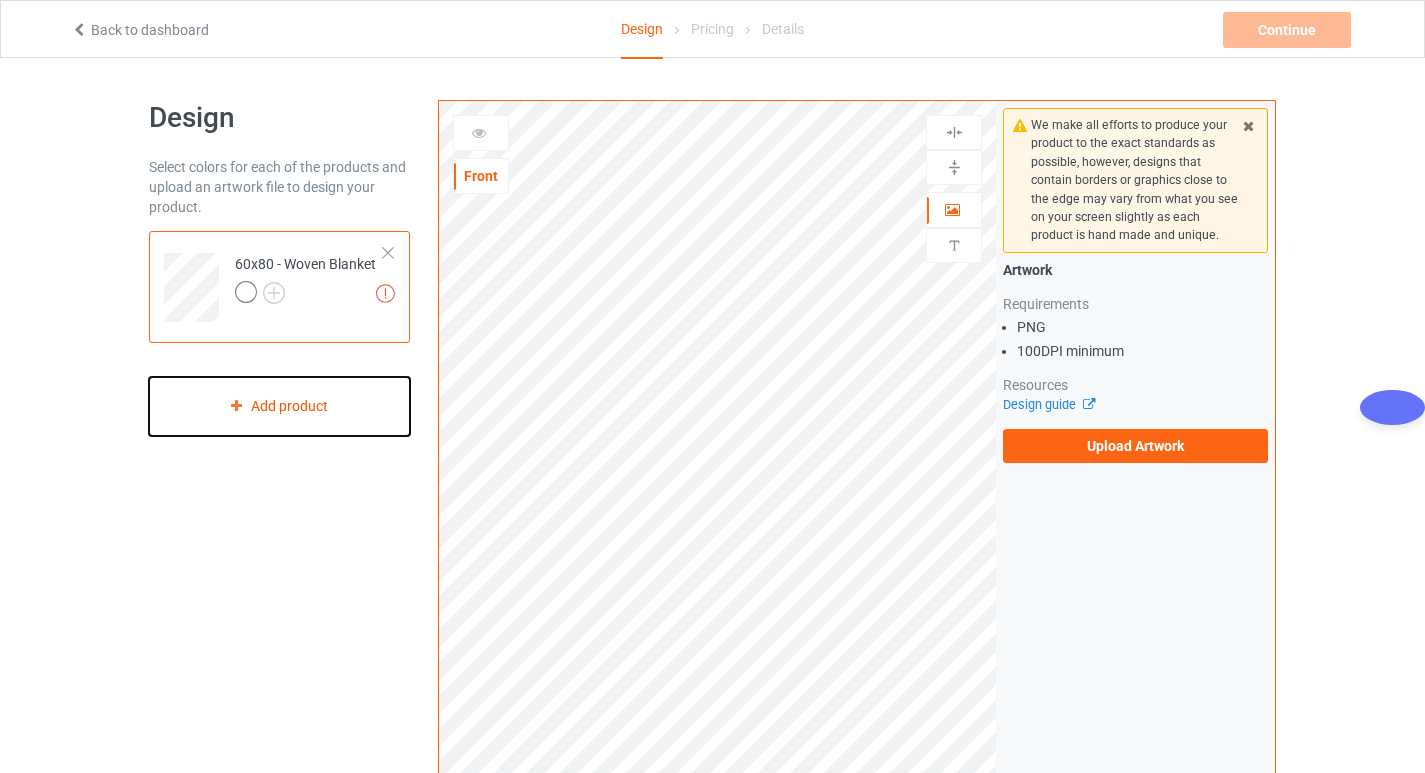 click on "Add product" at bounding box center [279, 406] 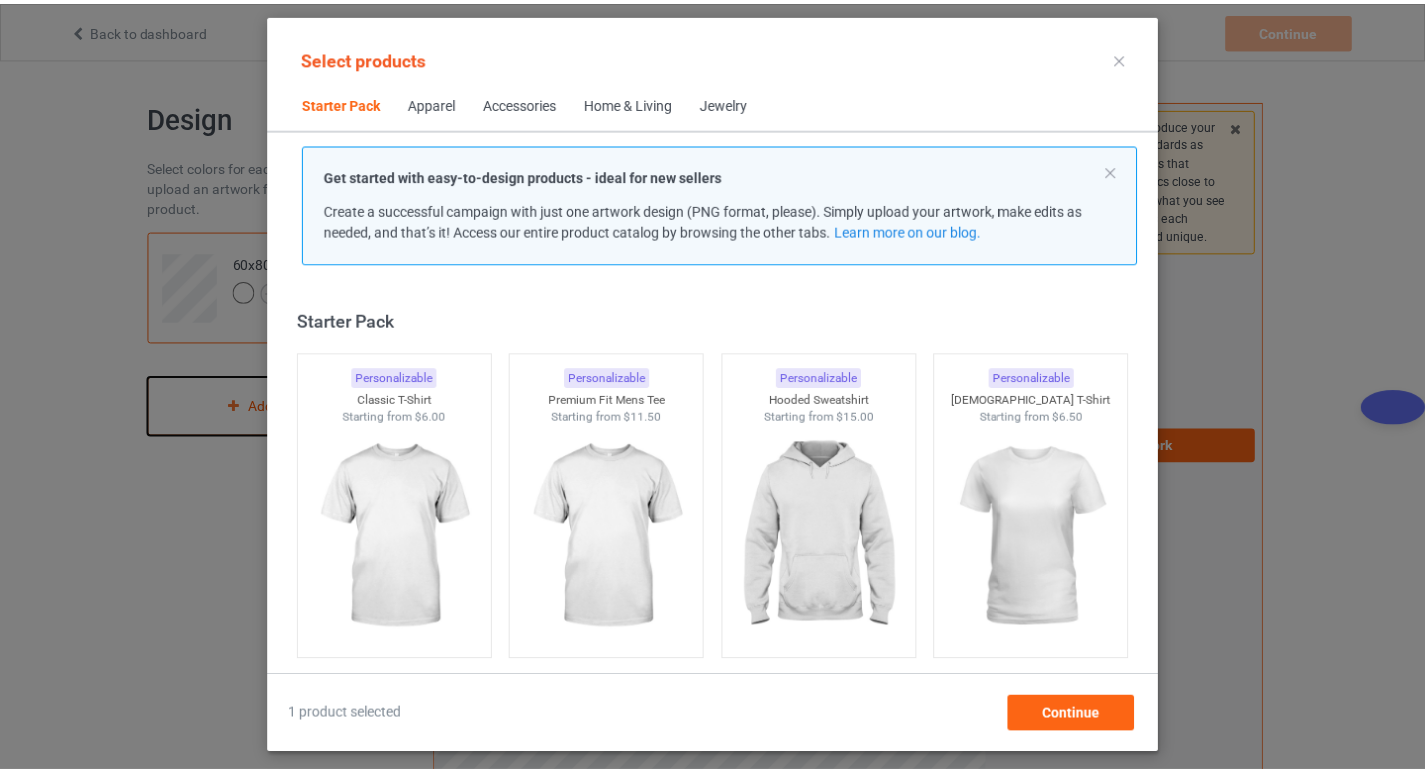 scroll, scrollTop: 26, scrollLeft: 0, axis: vertical 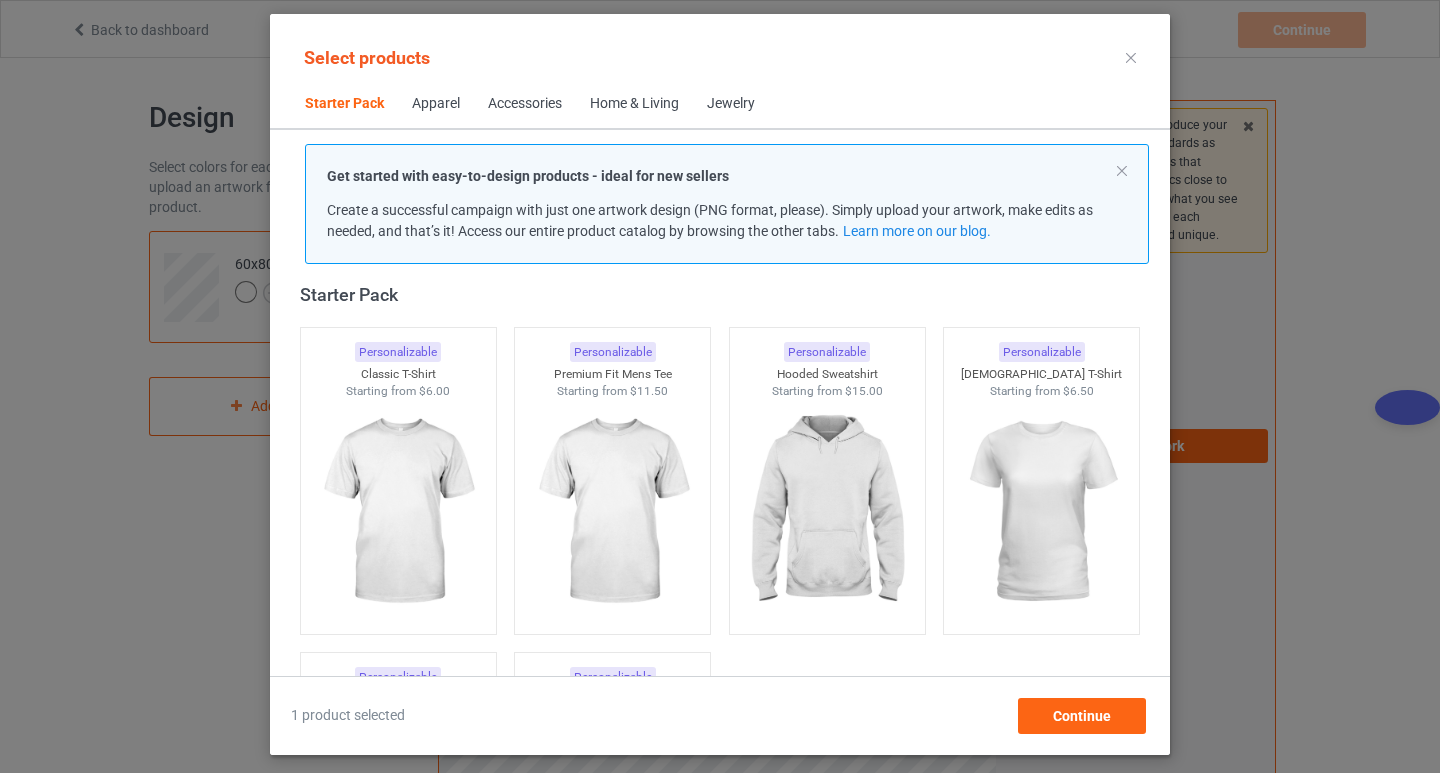 click at bounding box center [1131, 58] 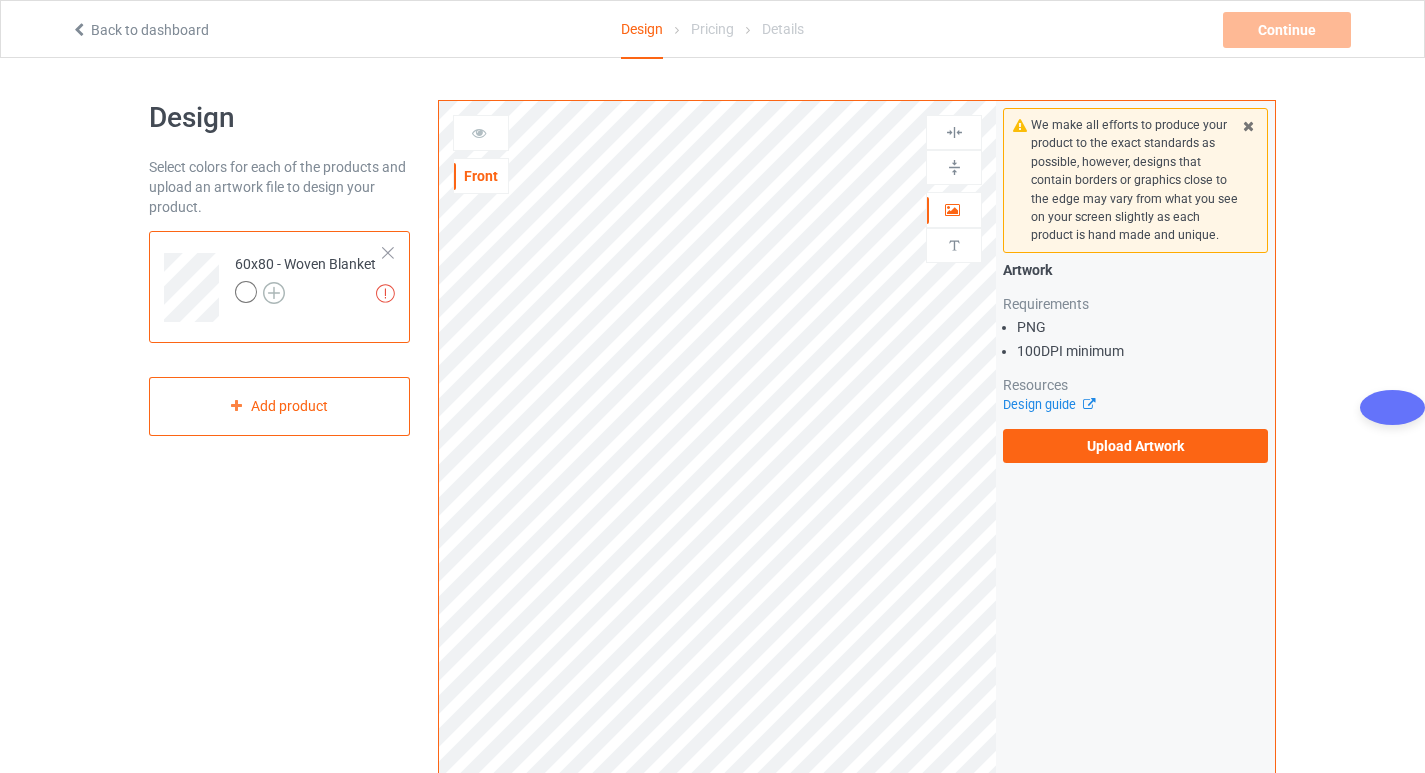 click at bounding box center [274, 293] 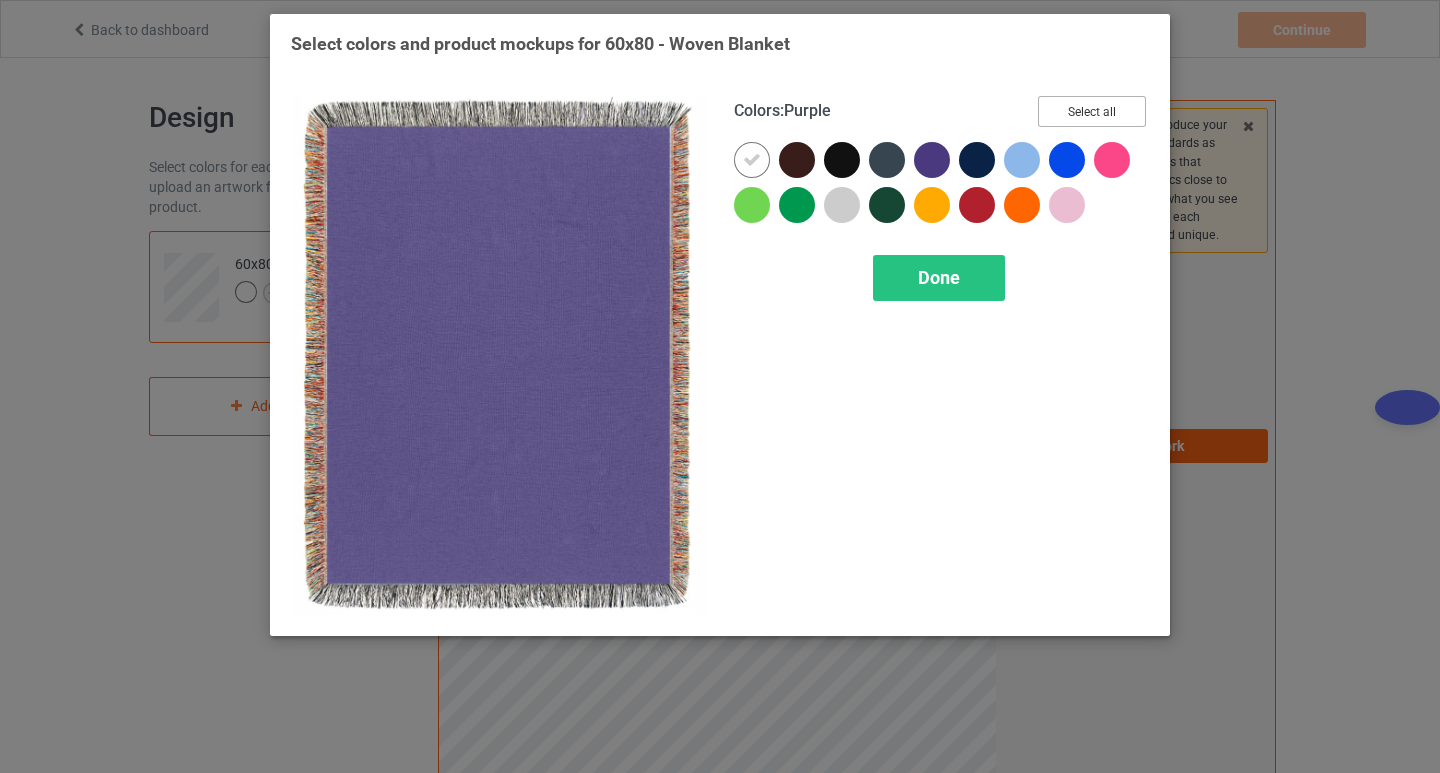 click on "Select all" at bounding box center [1092, 111] 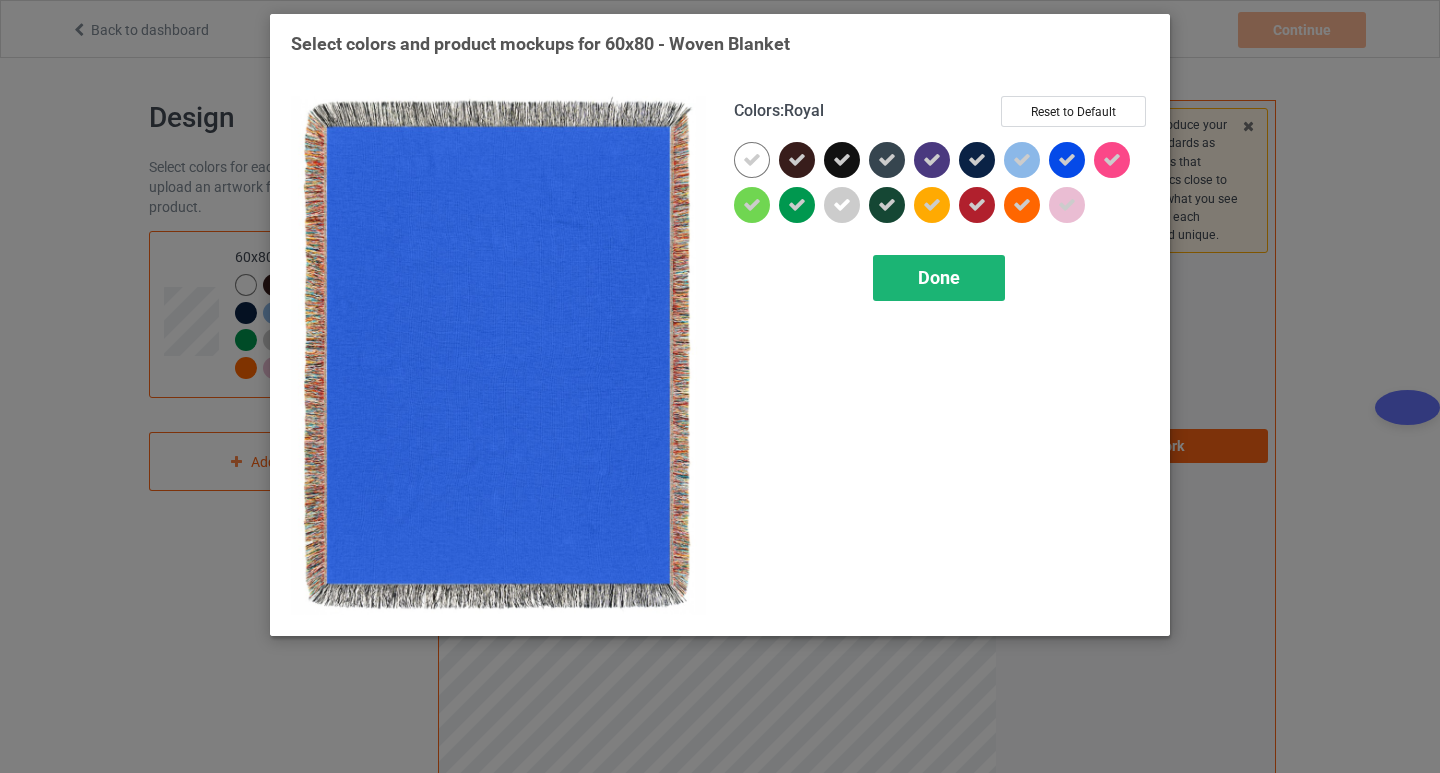 click on "Done" at bounding box center (939, 278) 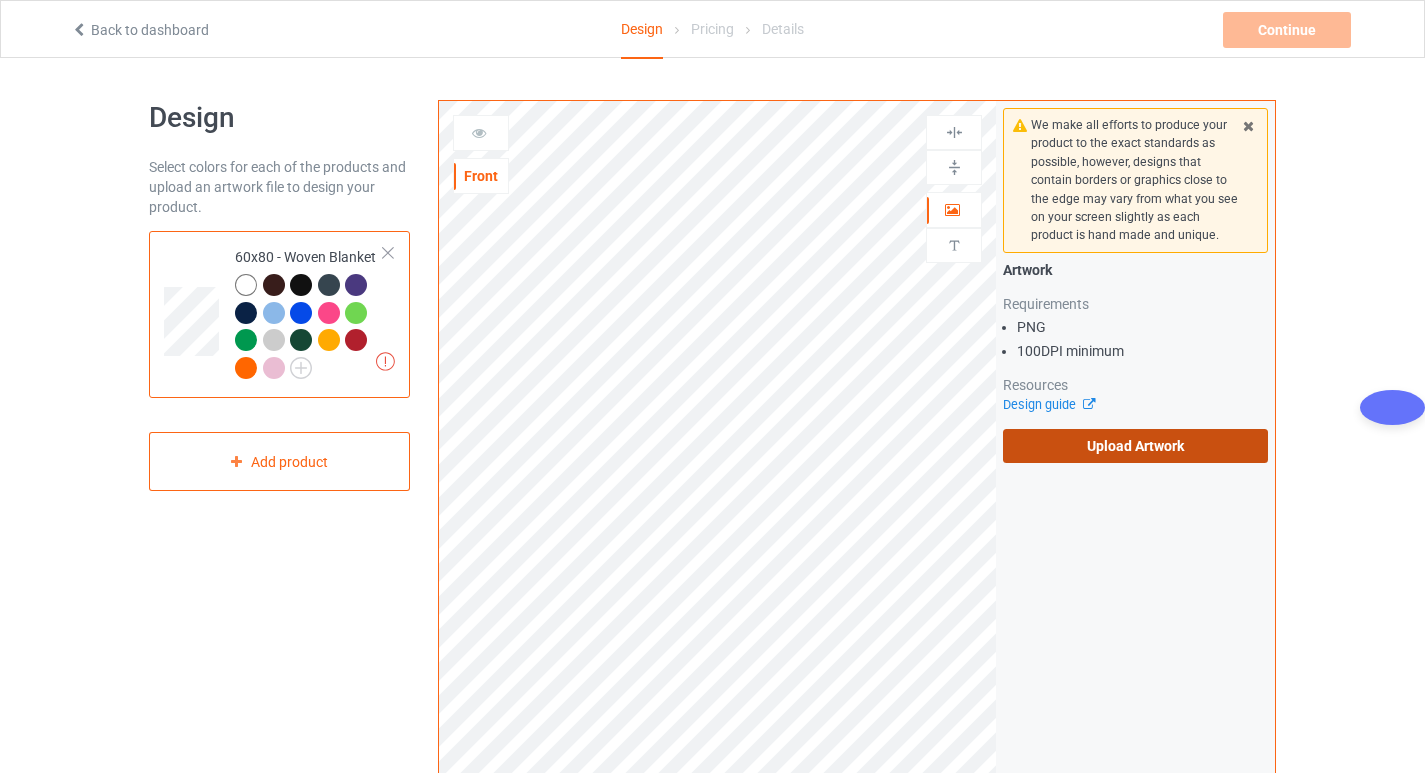 click on "Upload Artwork" at bounding box center [1135, 446] 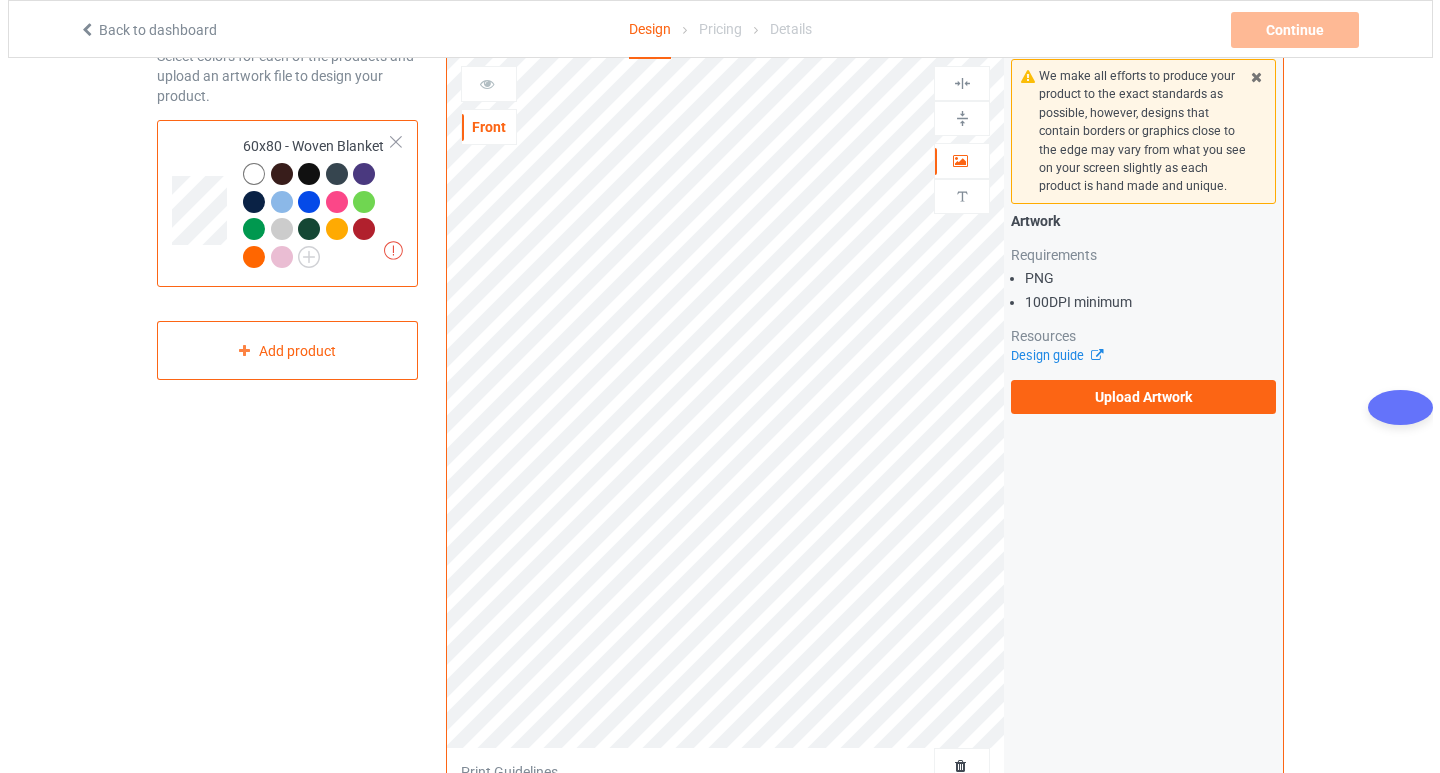 scroll, scrollTop: 100, scrollLeft: 0, axis: vertical 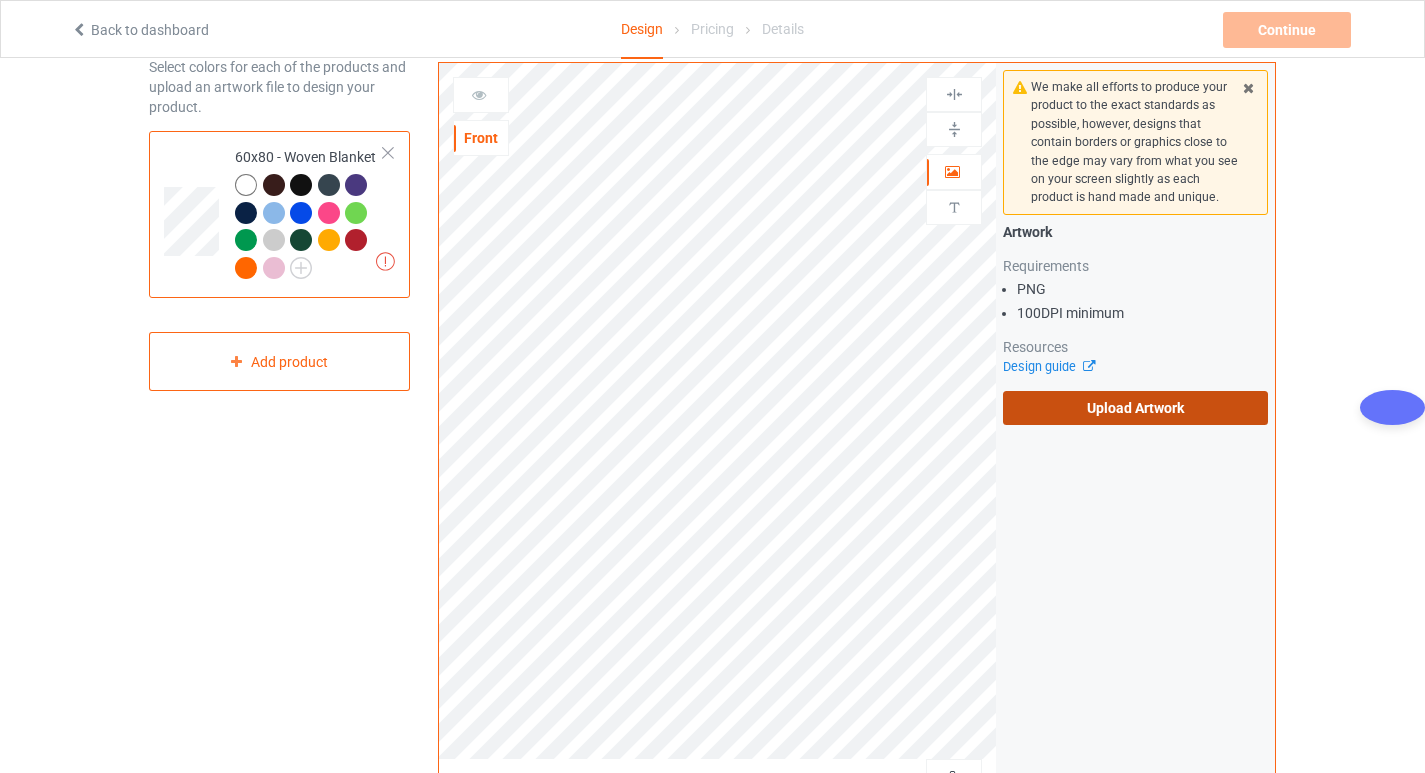 click on "Upload Artwork" at bounding box center (1135, 408) 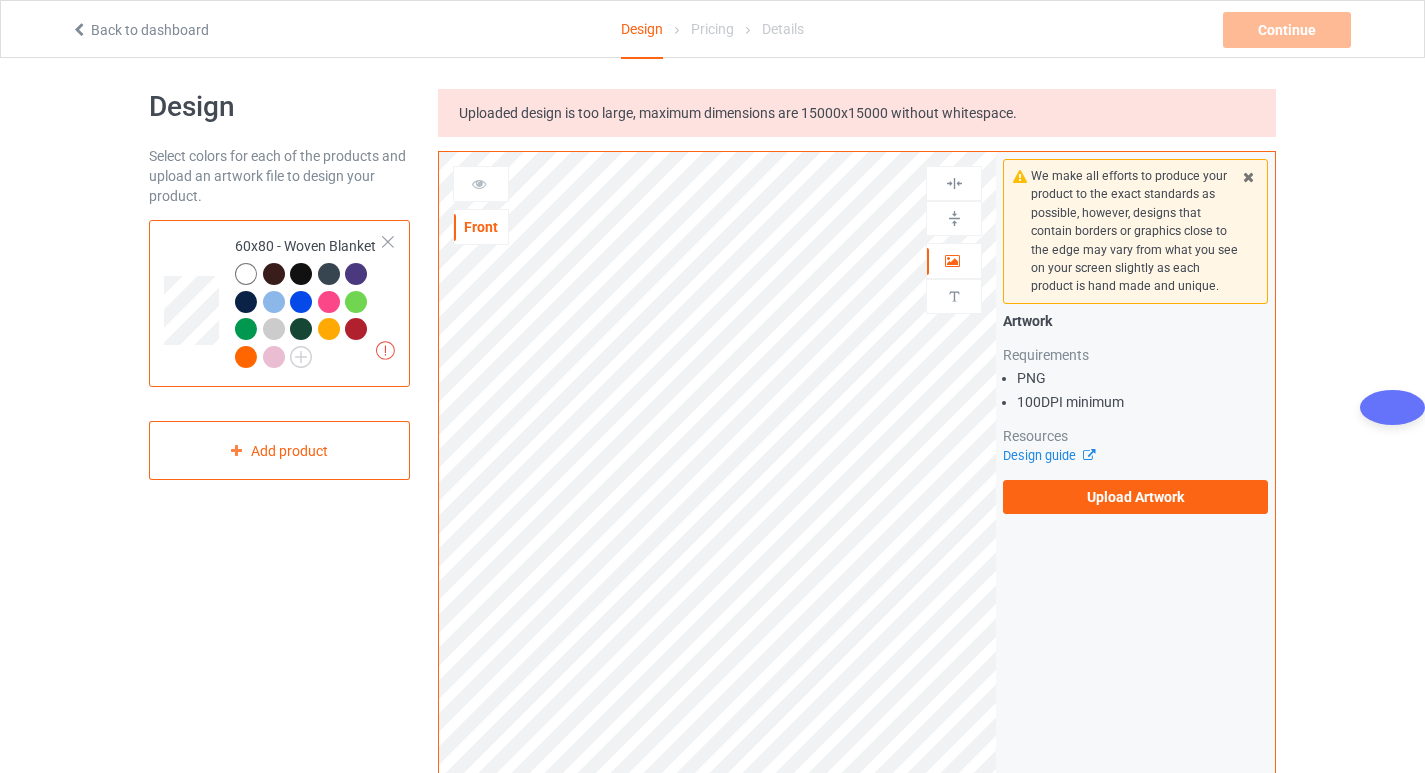 scroll, scrollTop: 0, scrollLeft: 0, axis: both 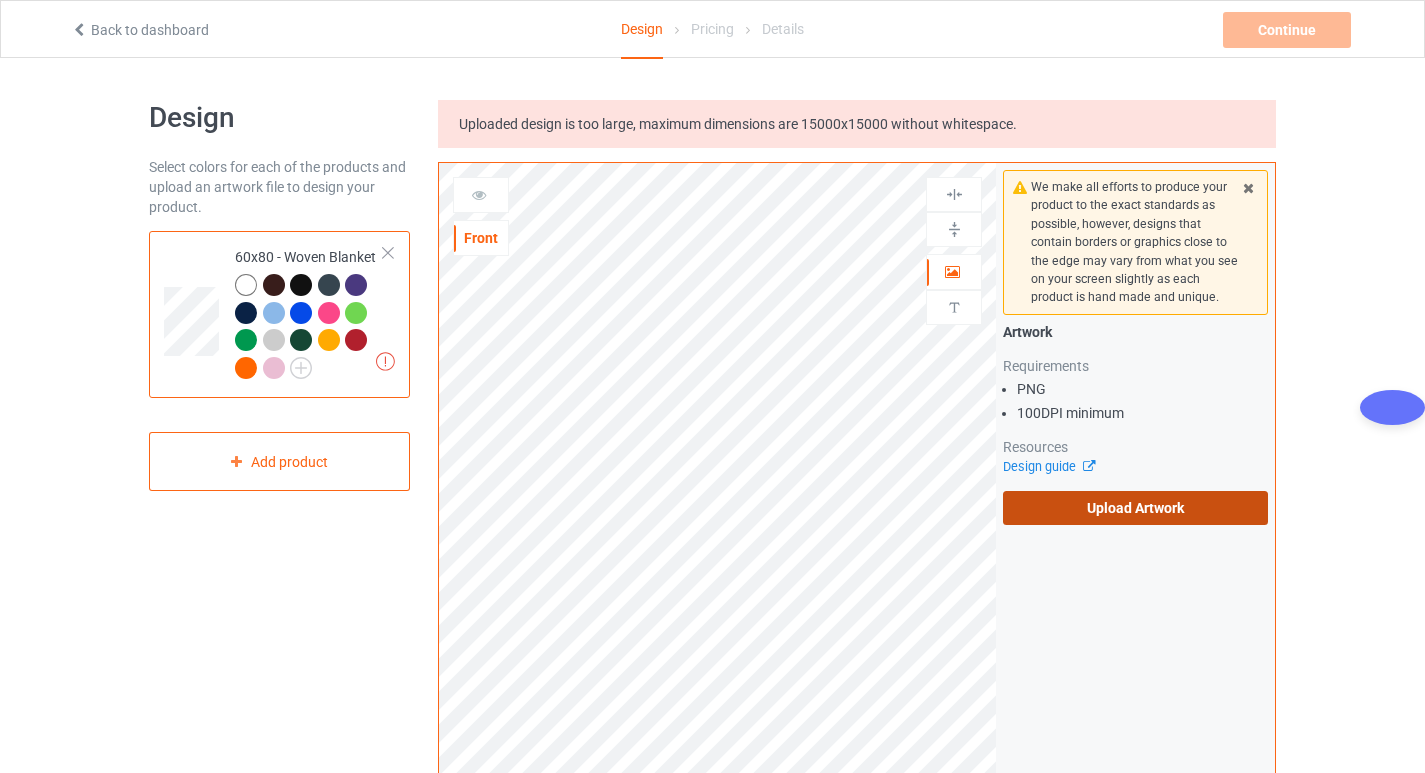 click on "Upload Artwork" at bounding box center (1135, 508) 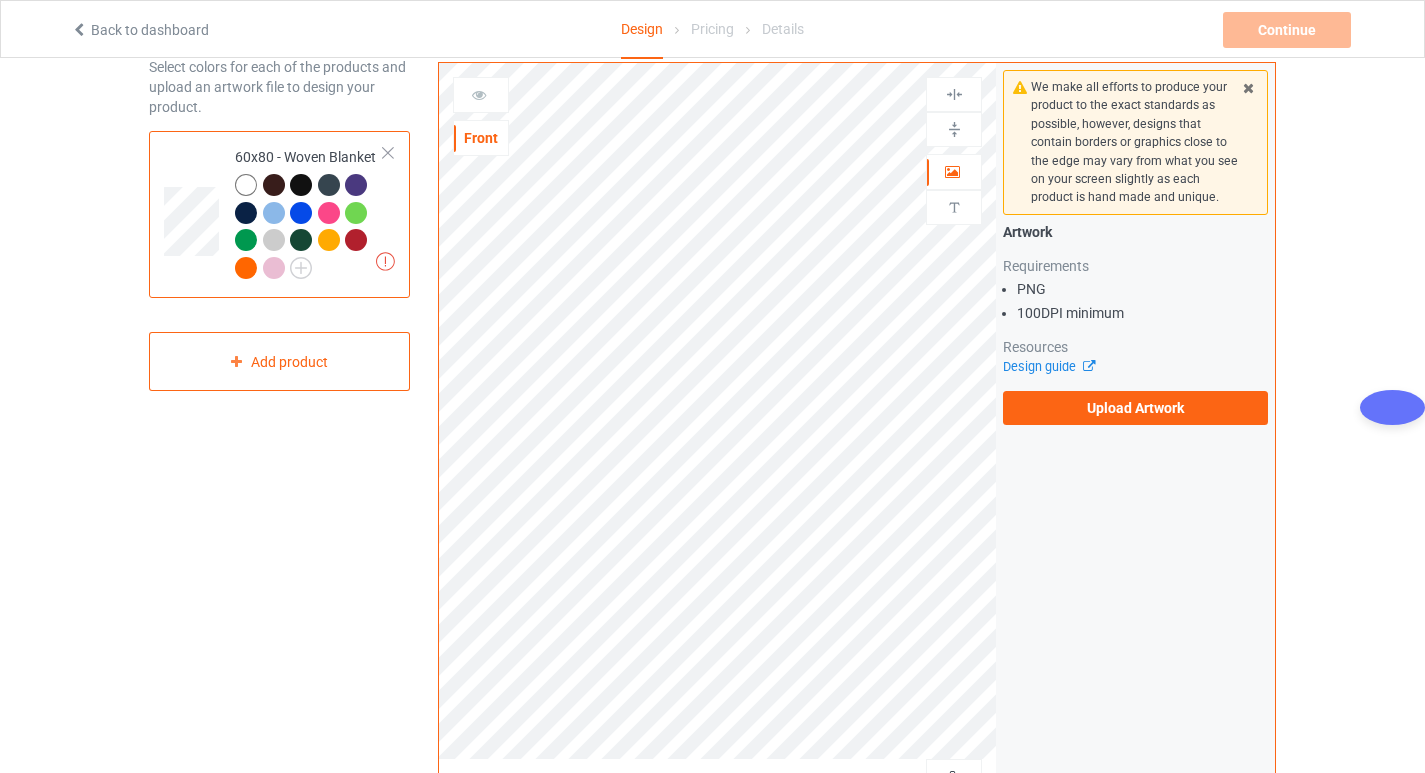 scroll, scrollTop: 0, scrollLeft: 0, axis: both 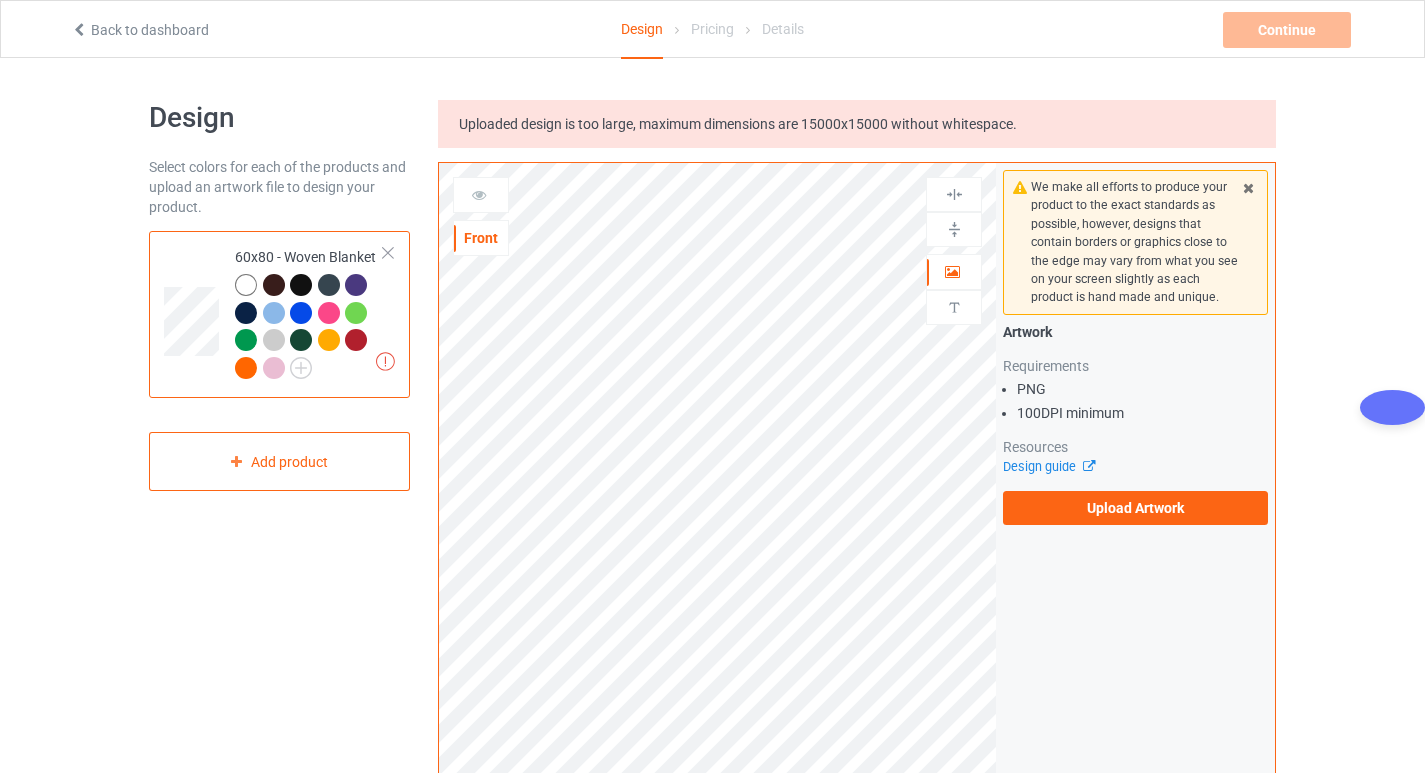 click at bounding box center [274, 313] 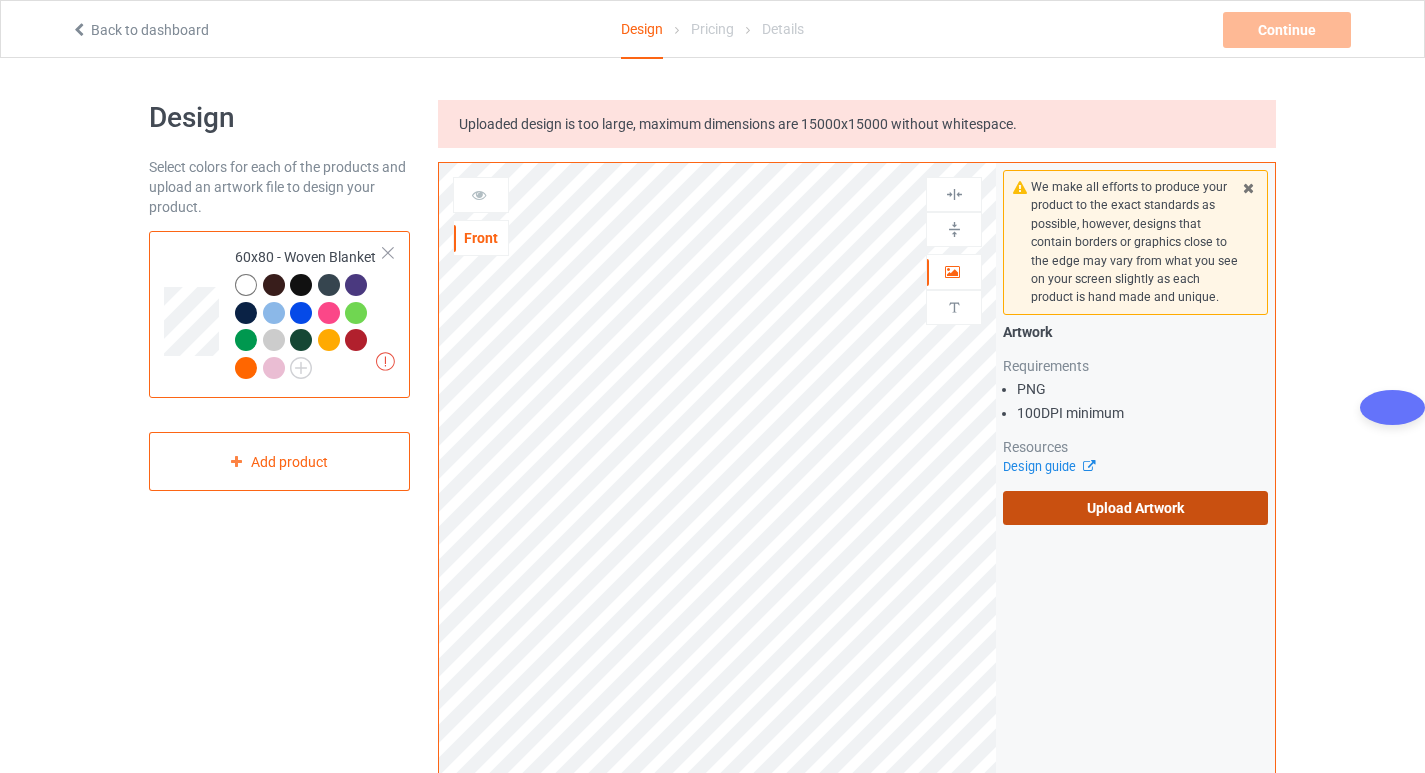 click on "Upload Artwork" at bounding box center [1135, 508] 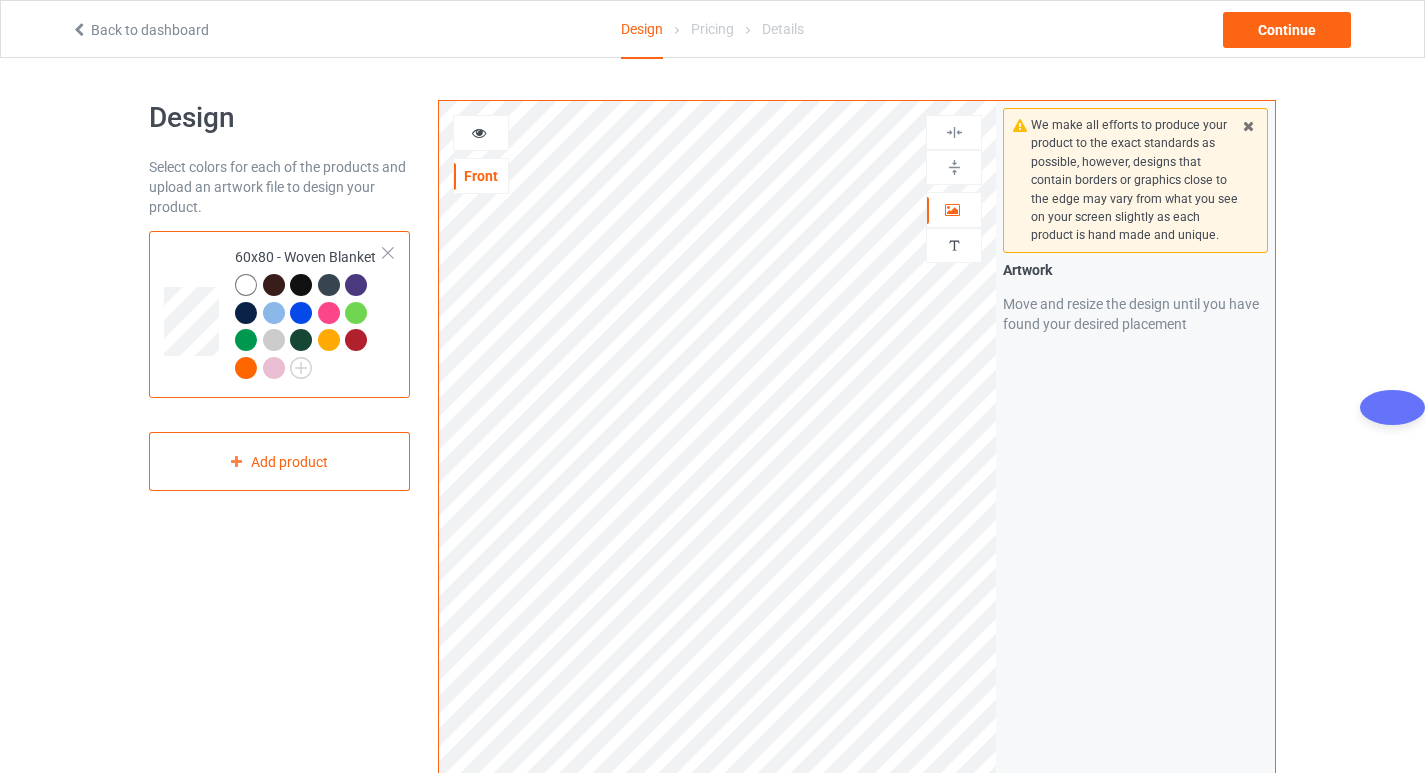 click on "We make all efforts to produce your product to the exact standards as possible, however, designs that contain borders or graphics close to the edge may vary from what you see on your screen slightly as each product is hand made and unique." at bounding box center [1135, 180] 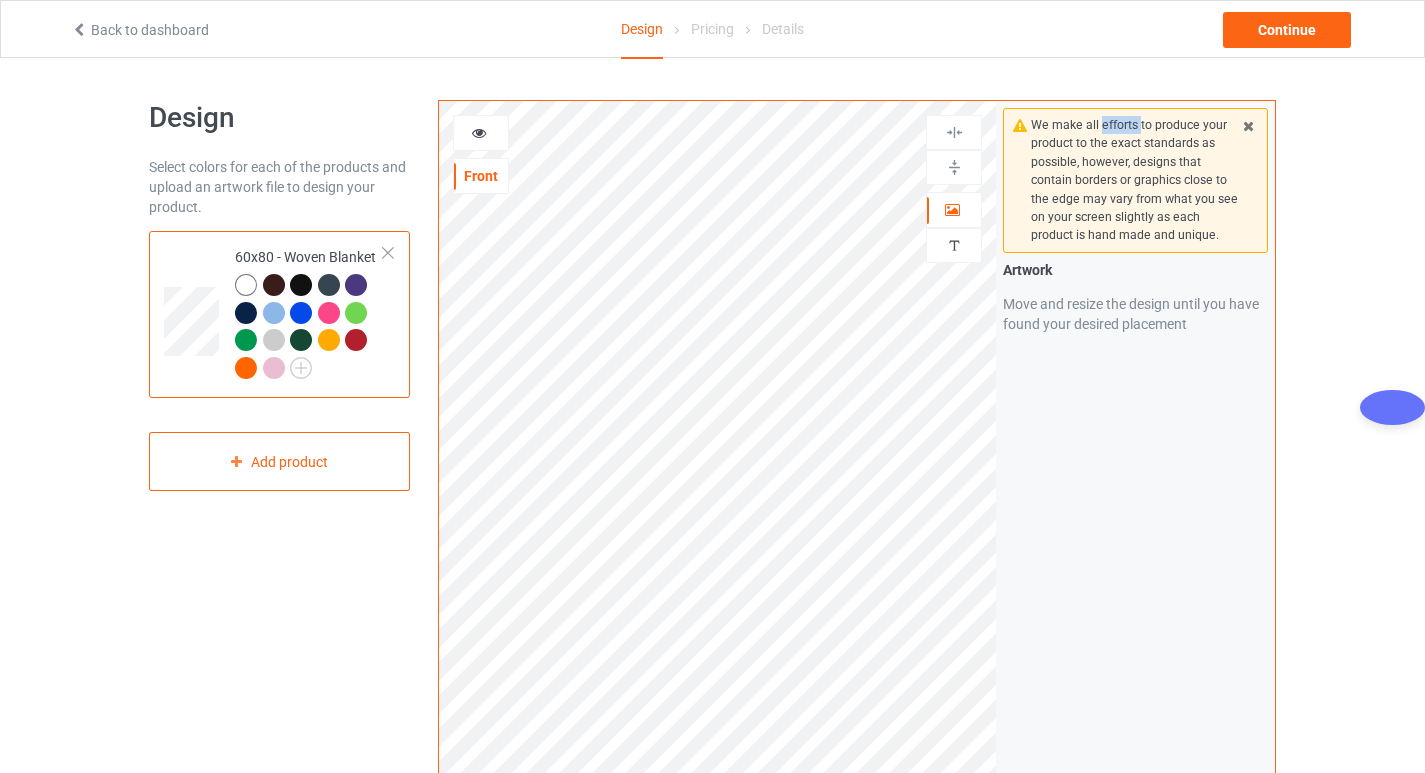 click on "We make all efforts to produce your product to the exact standards as possible, however, designs that contain borders or graphics close to the edge may vary from what you see on your screen slightly as each product is hand made and unique." at bounding box center [1135, 180] 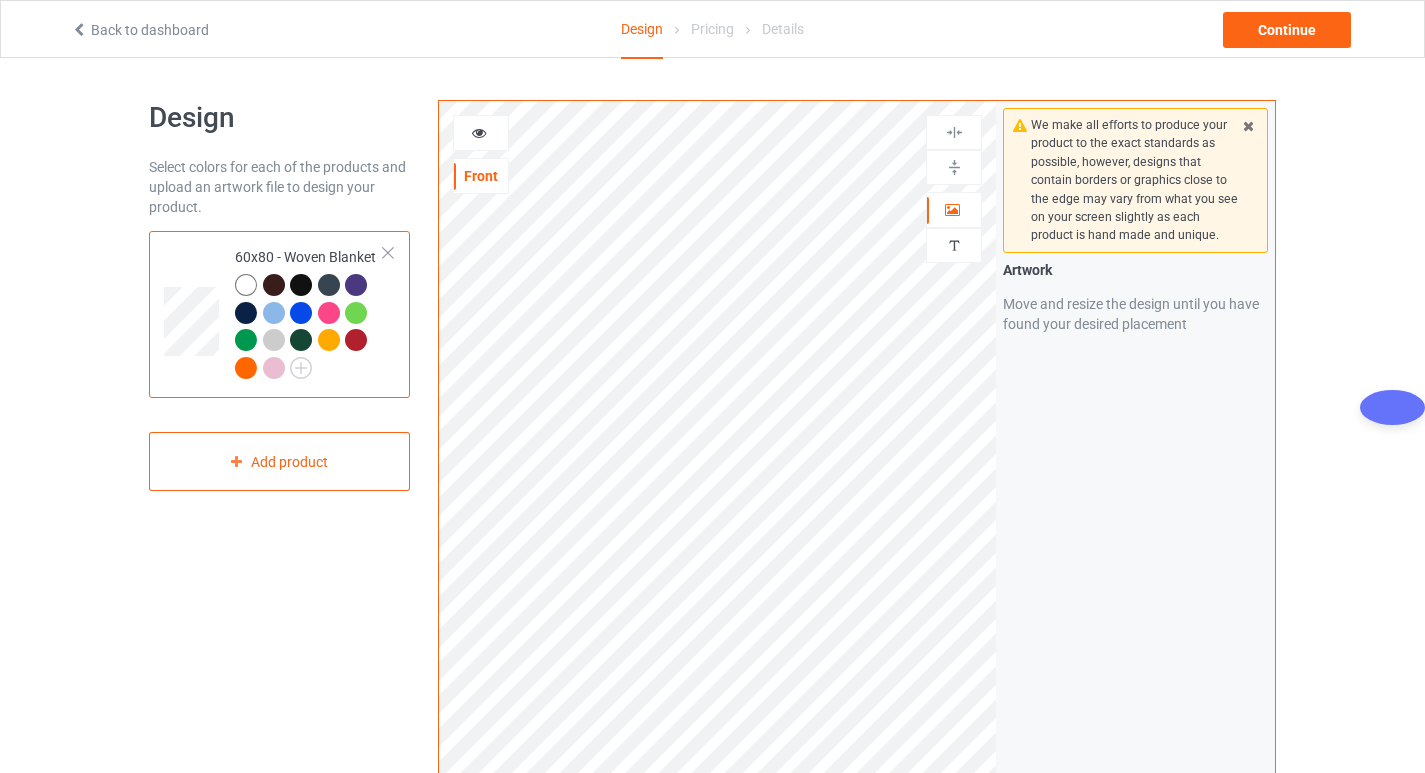 click on "60x80 - Woven Blanket" at bounding box center (309, 312) 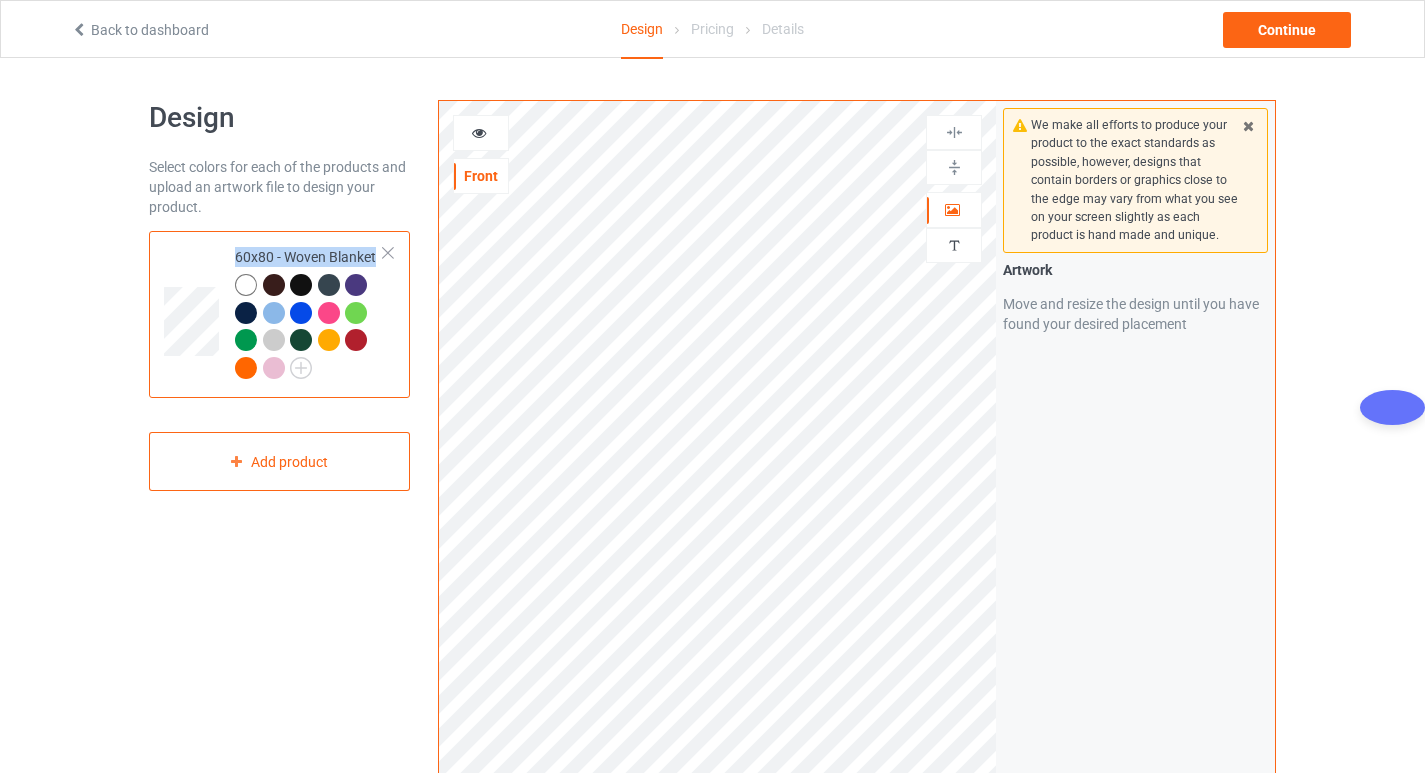 click on "60x80 - Woven Blanket" at bounding box center (309, 312) 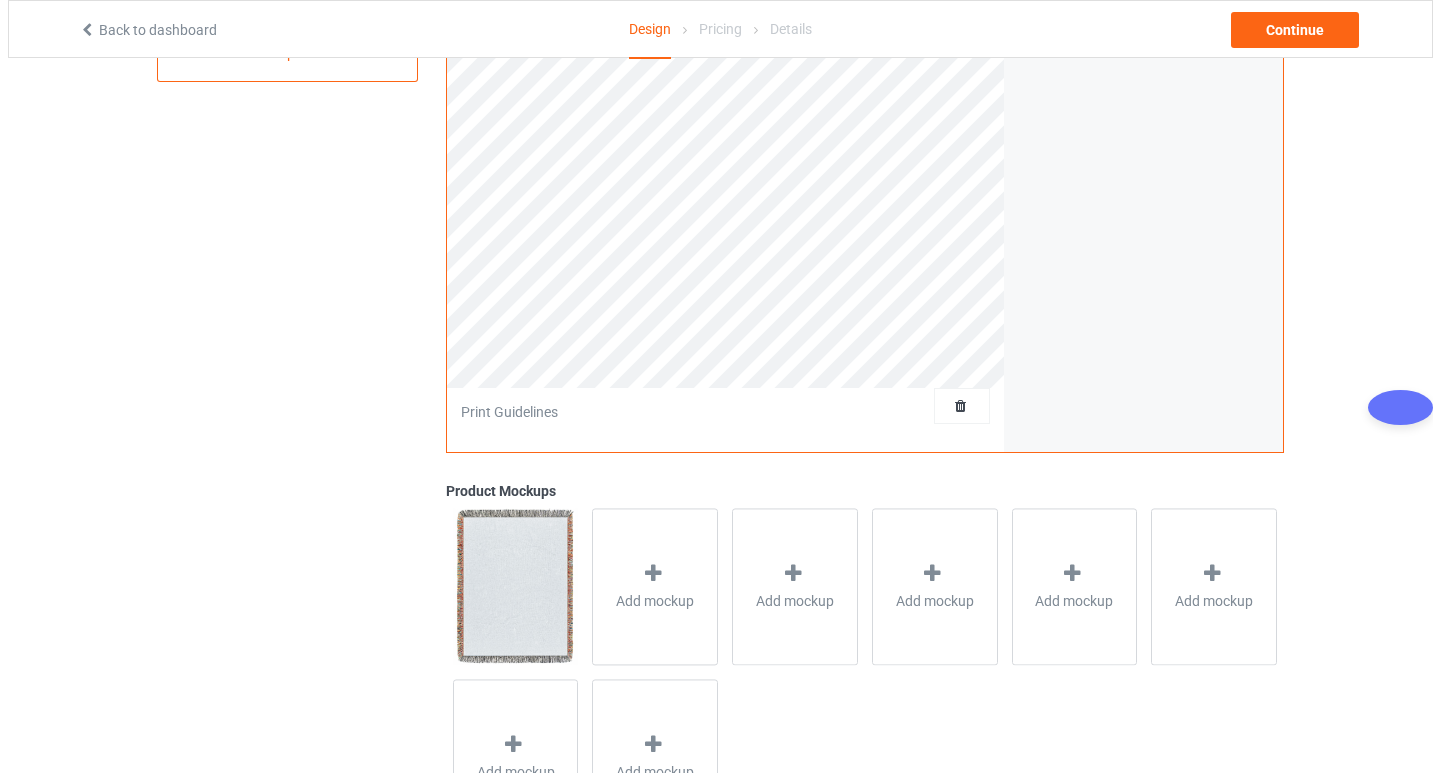 scroll, scrollTop: 523, scrollLeft: 0, axis: vertical 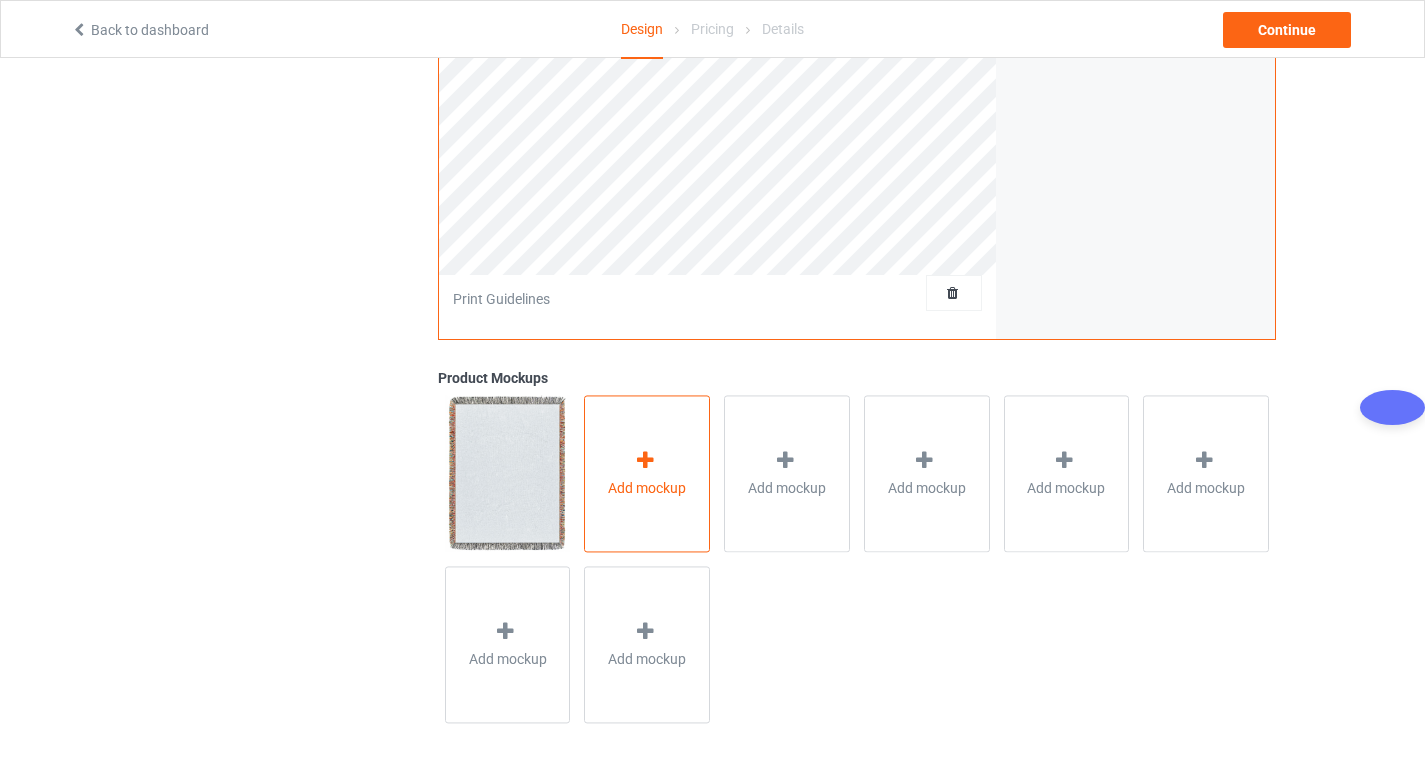 click on "Add mockup" at bounding box center (647, 473) 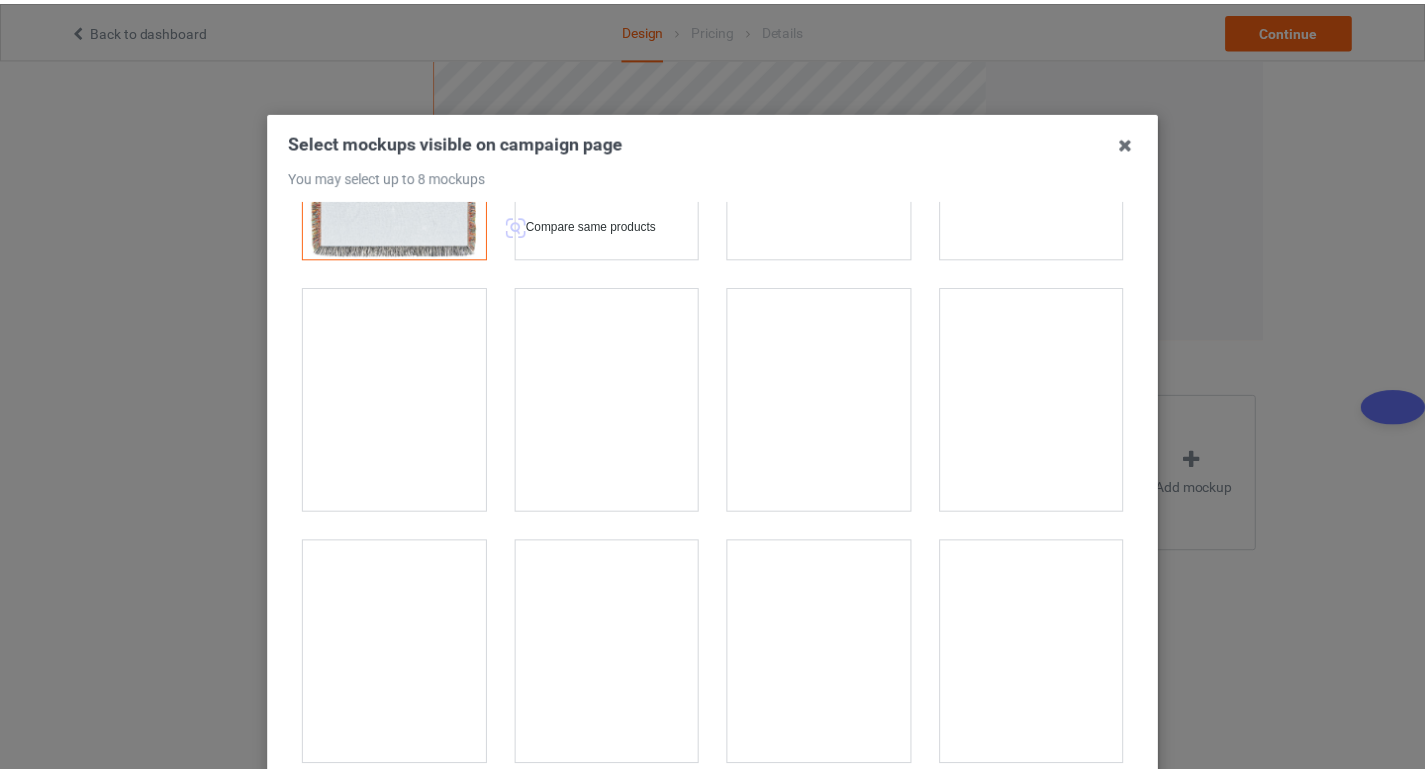 scroll, scrollTop: 0, scrollLeft: 0, axis: both 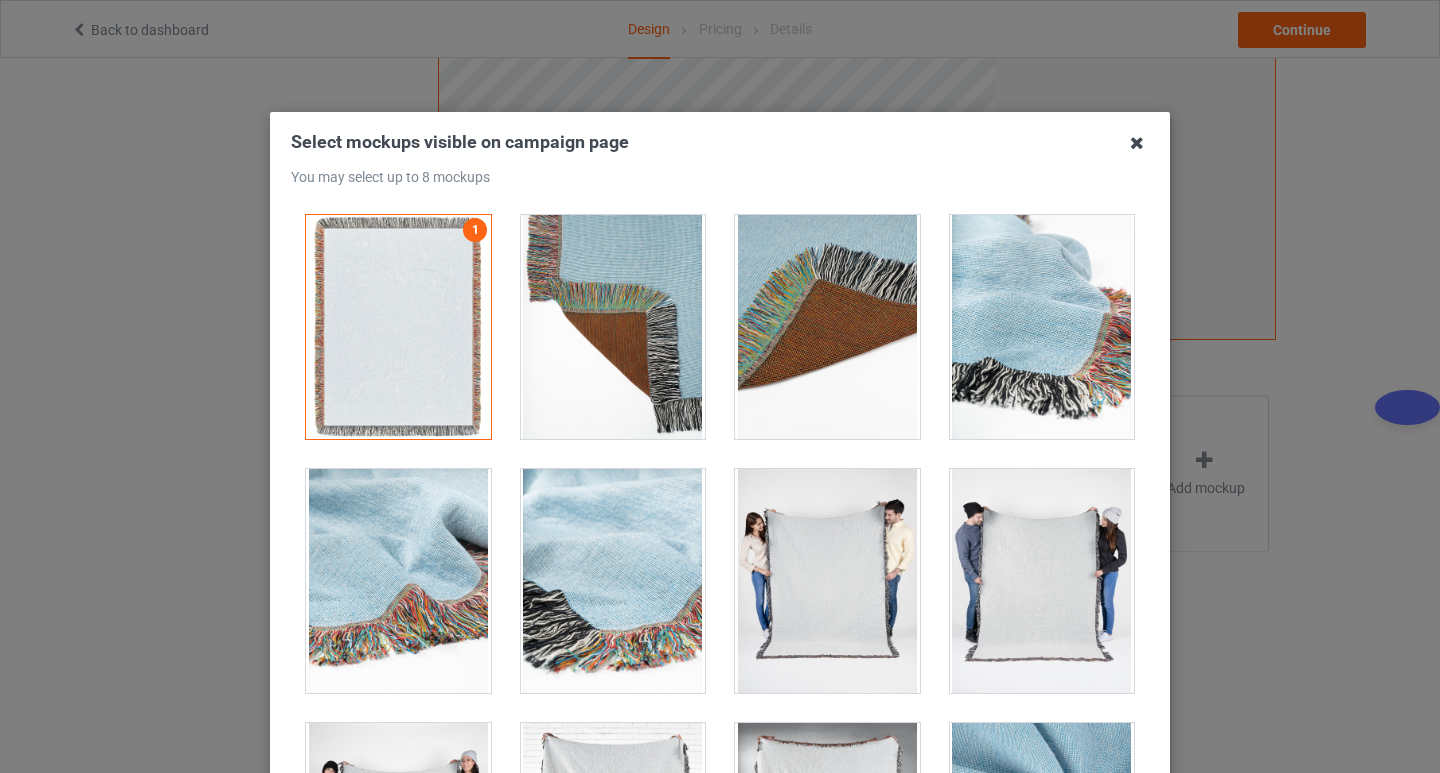 click at bounding box center (1137, 143) 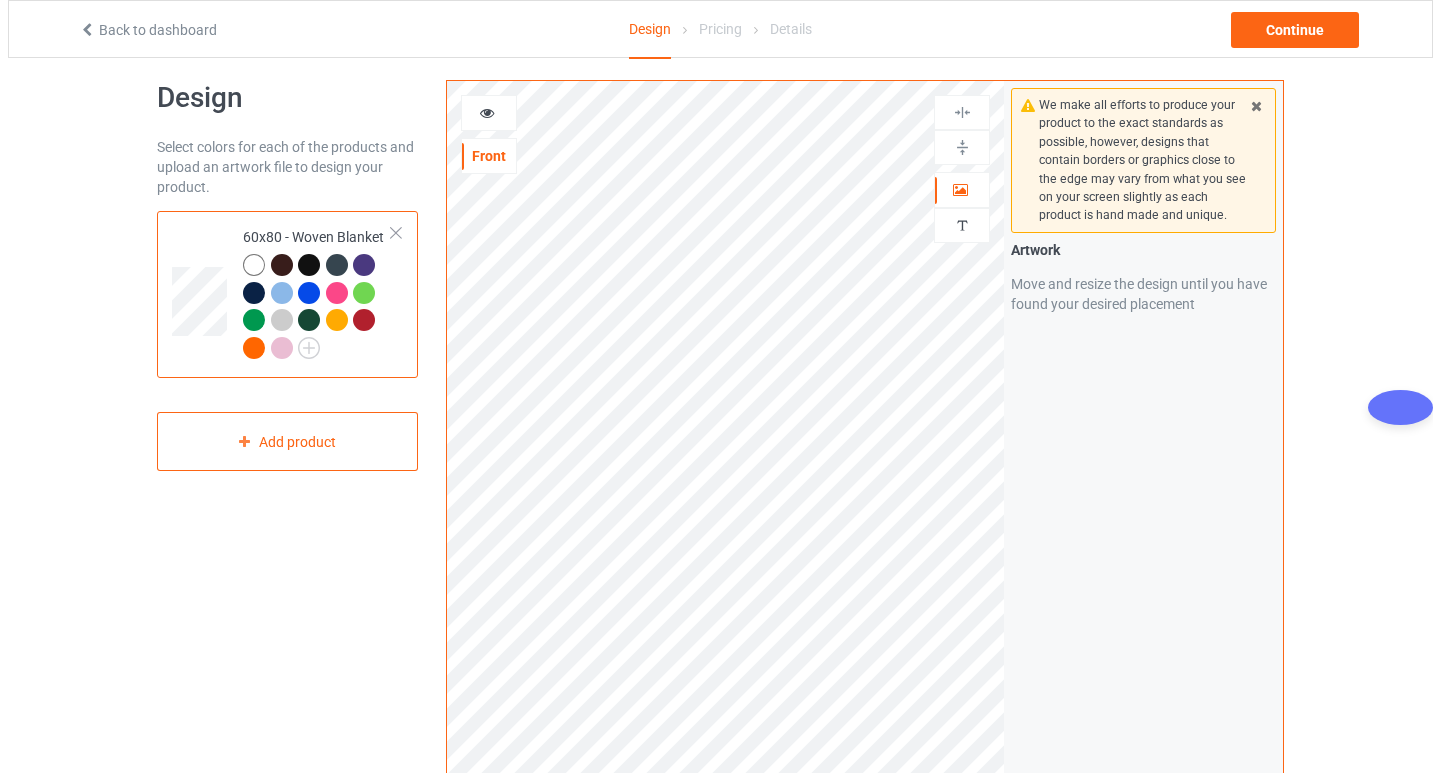 scroll, scrollTop: 0, scrollLeft: 0, axis: both 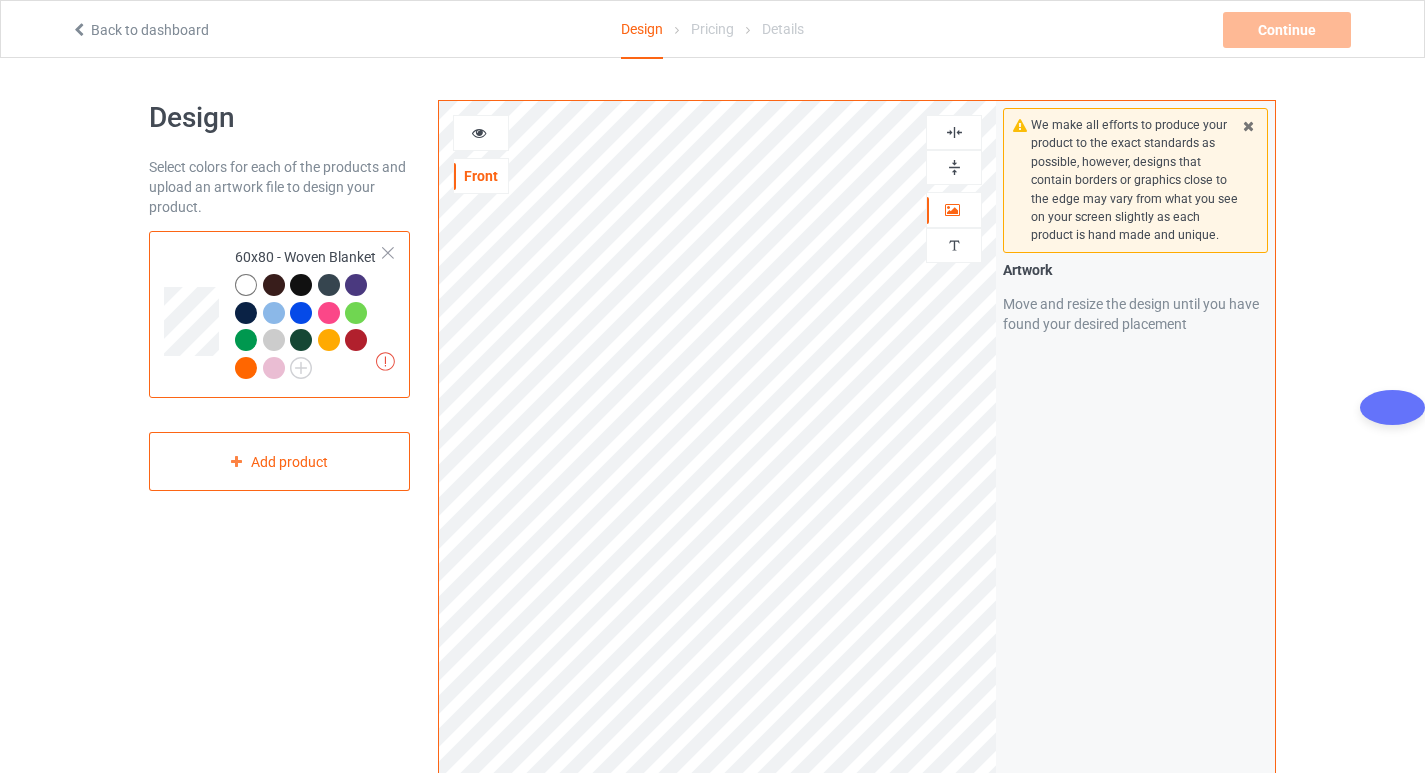 click at bounding box center [954, 167] 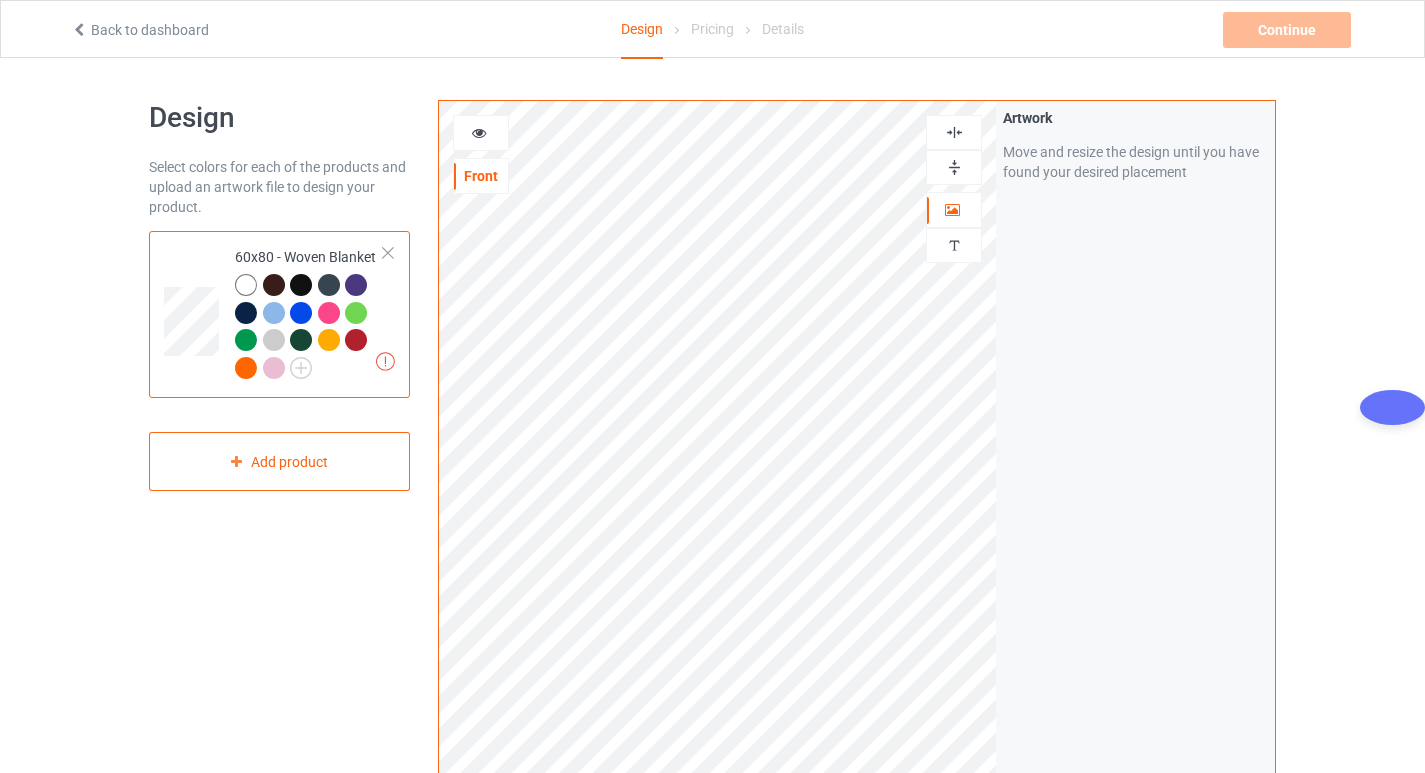click on "Pricing" at bounding box center (712, 29) 